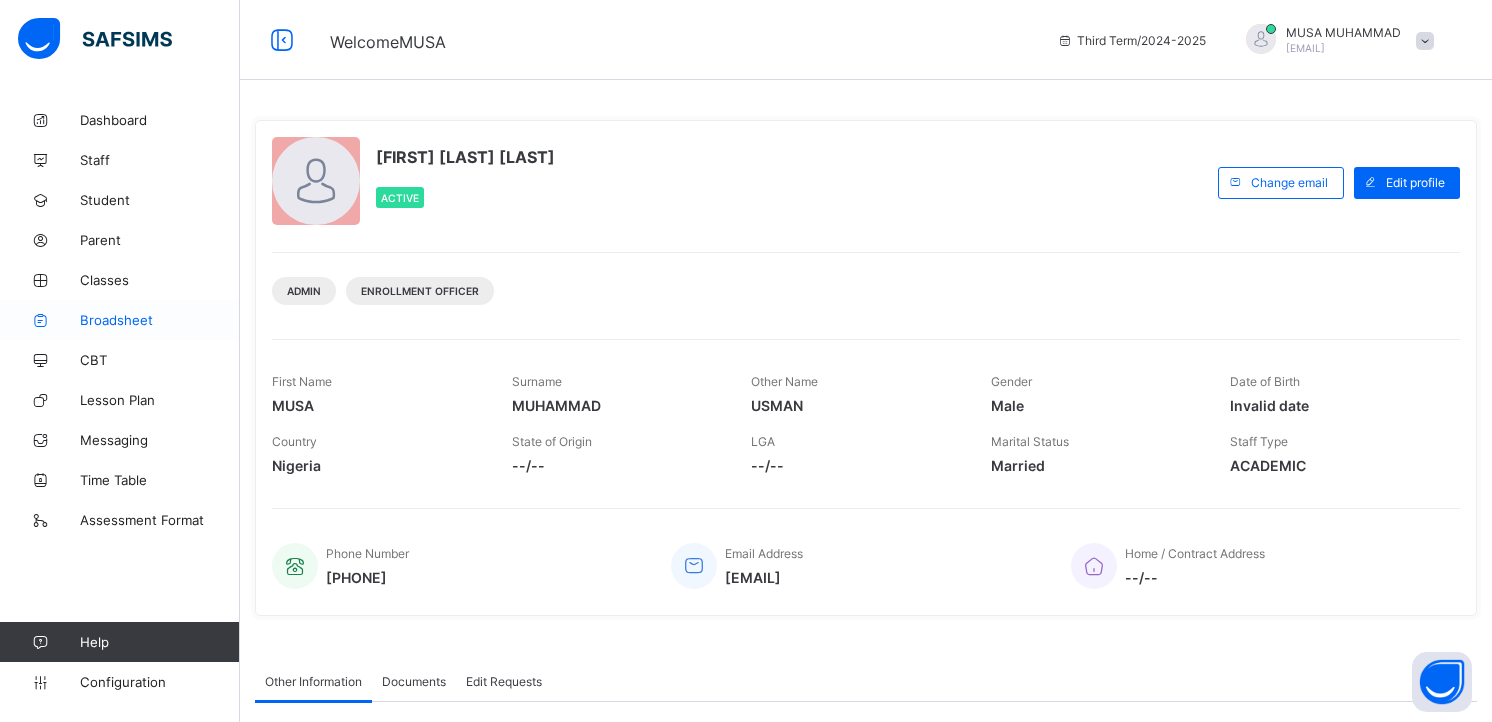 scroll, scrollTop: 0, scrollLeft: 0, axis: both 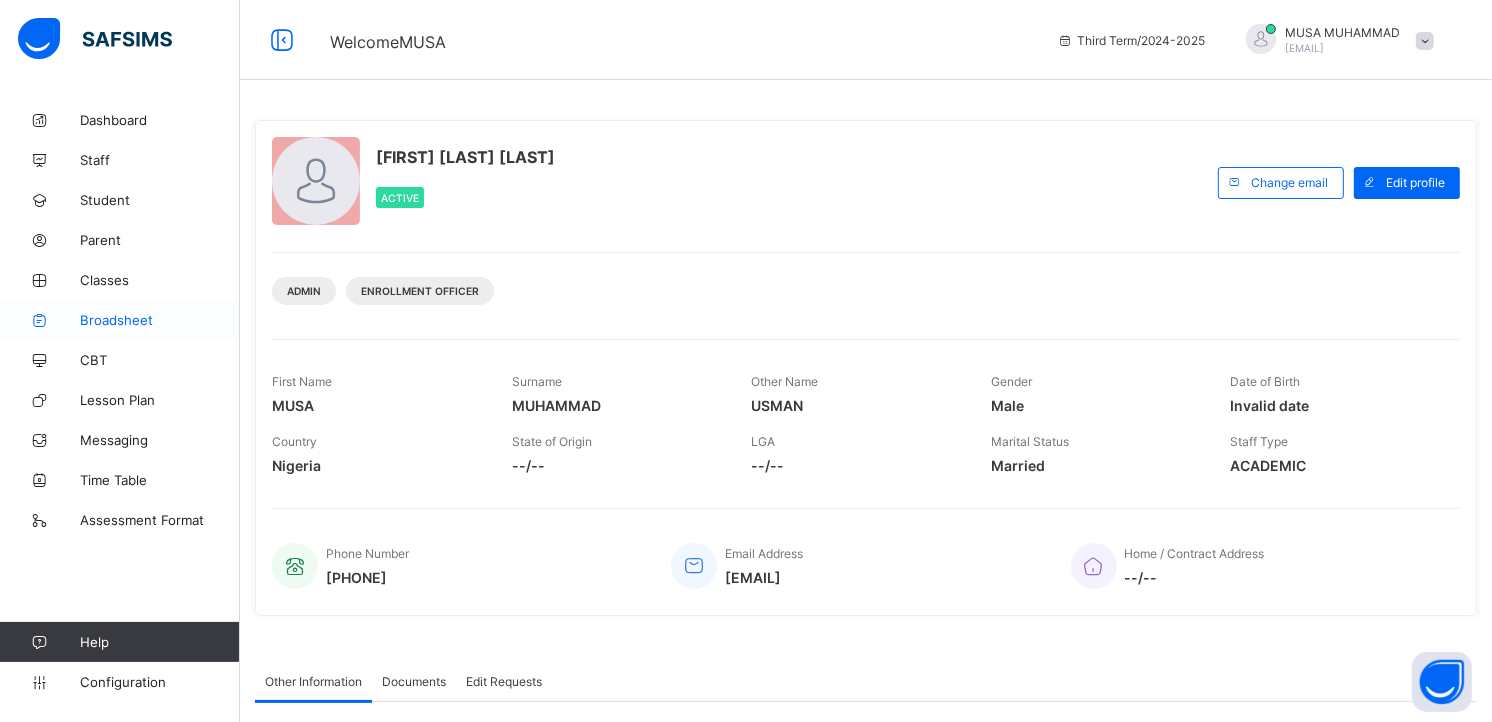 click on "Broadsheet" at bounding box center (160, 320) 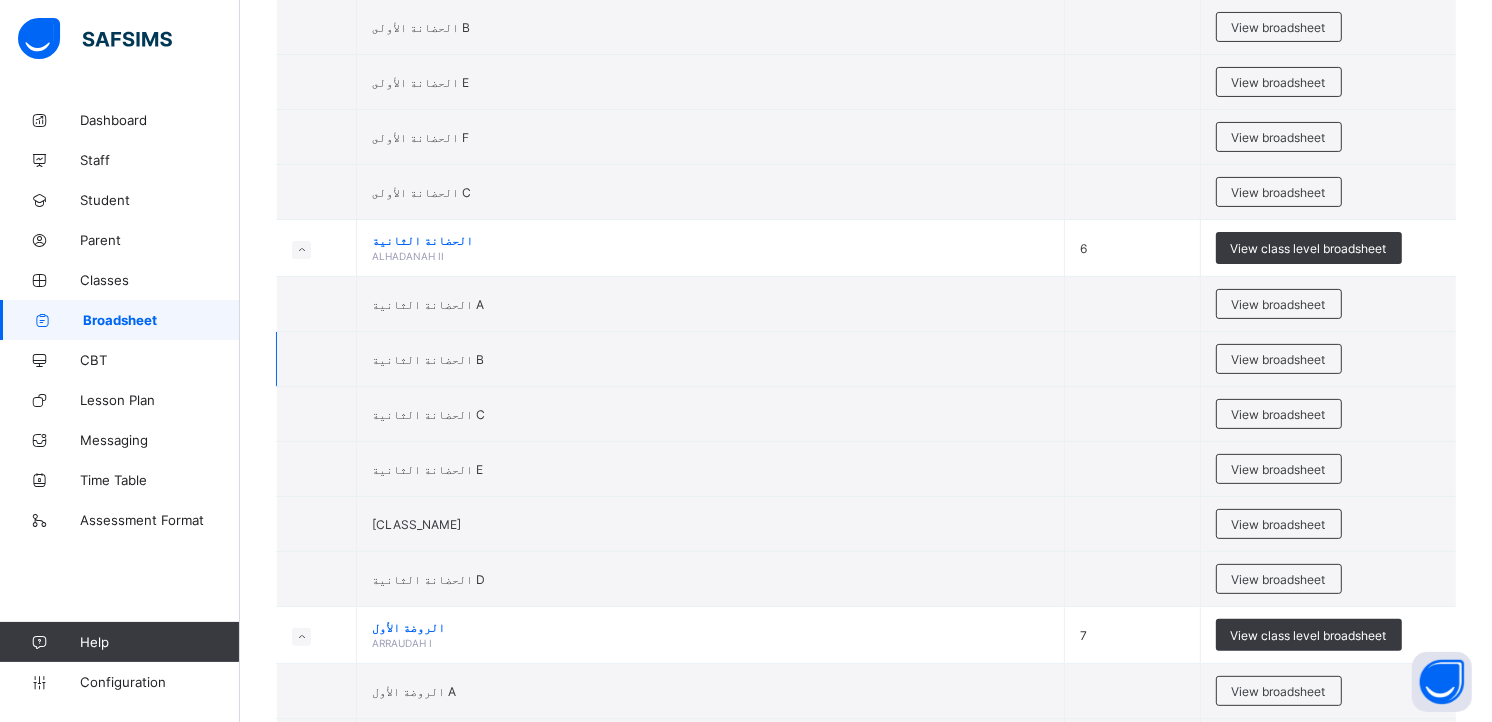 scroll, scrollTop: 400, scrollLeft: 0, axis: vertical 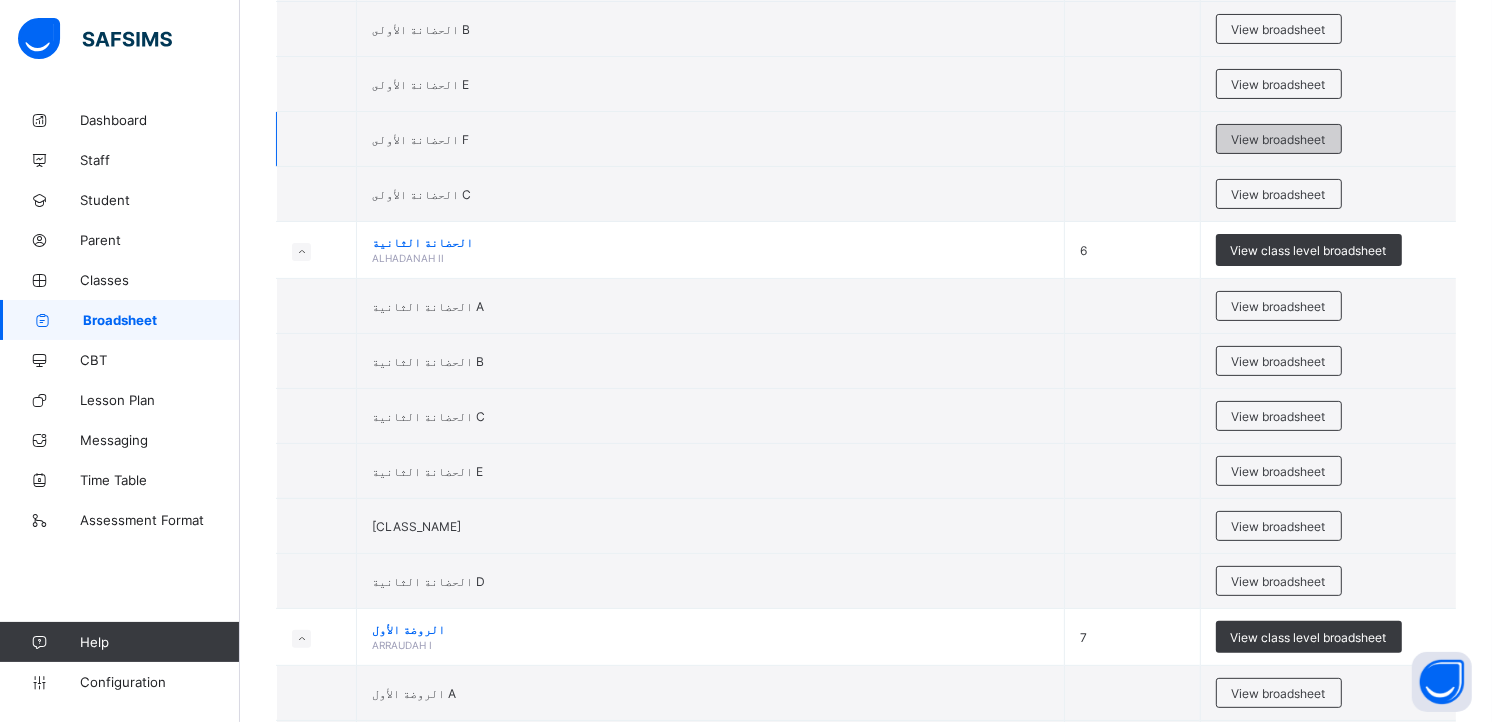 click on "View broadsheet" at bounding box center (1279, 139) 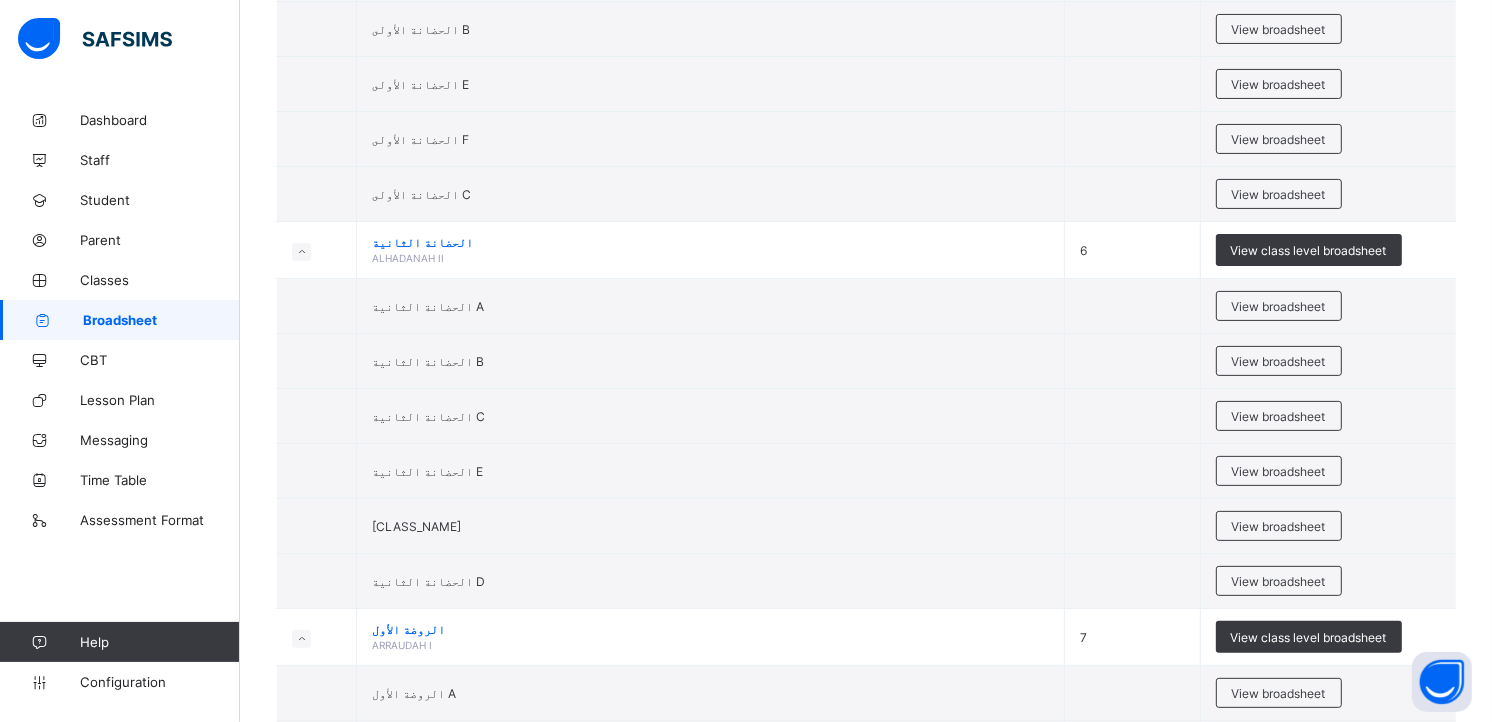 scroll, scrollTop: 0, scrollLeft: 0, axis: both 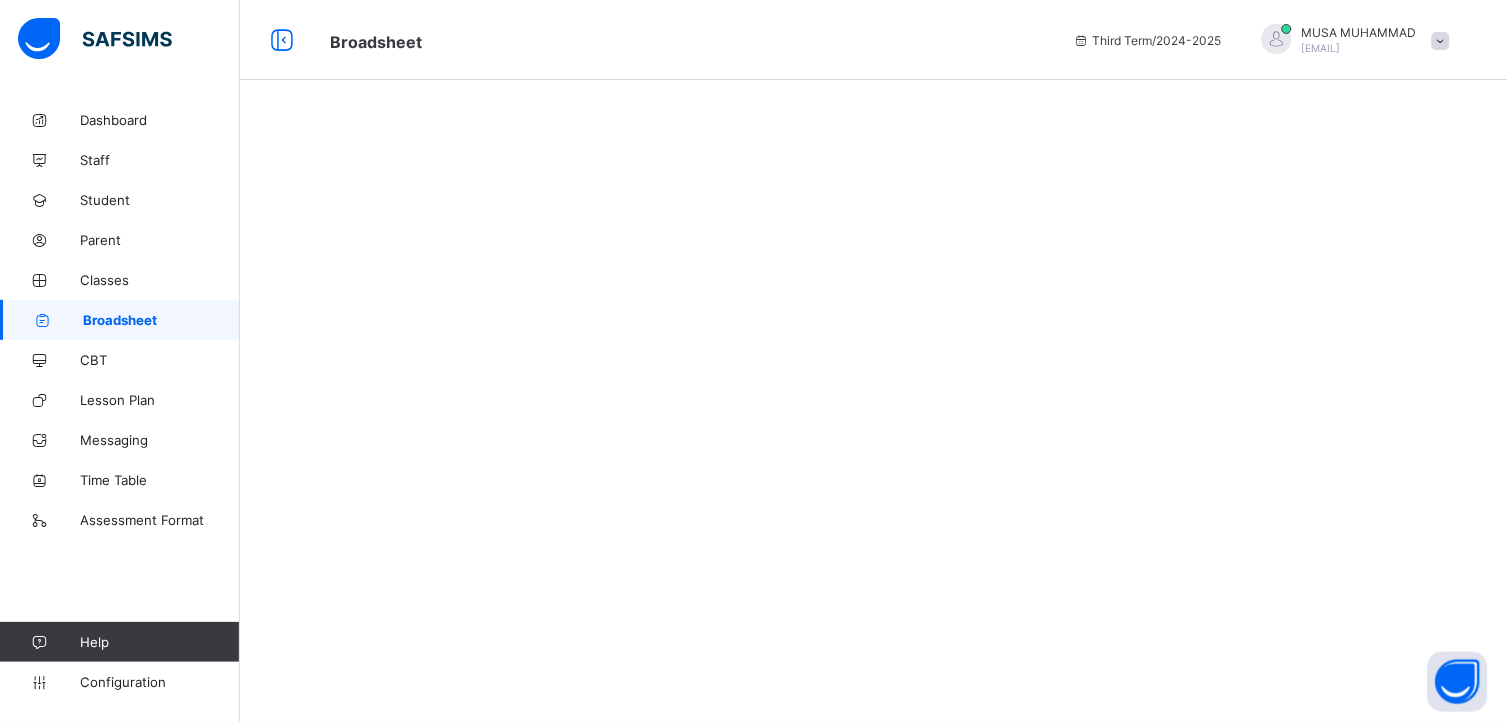 click at bounding box center [874, 361] 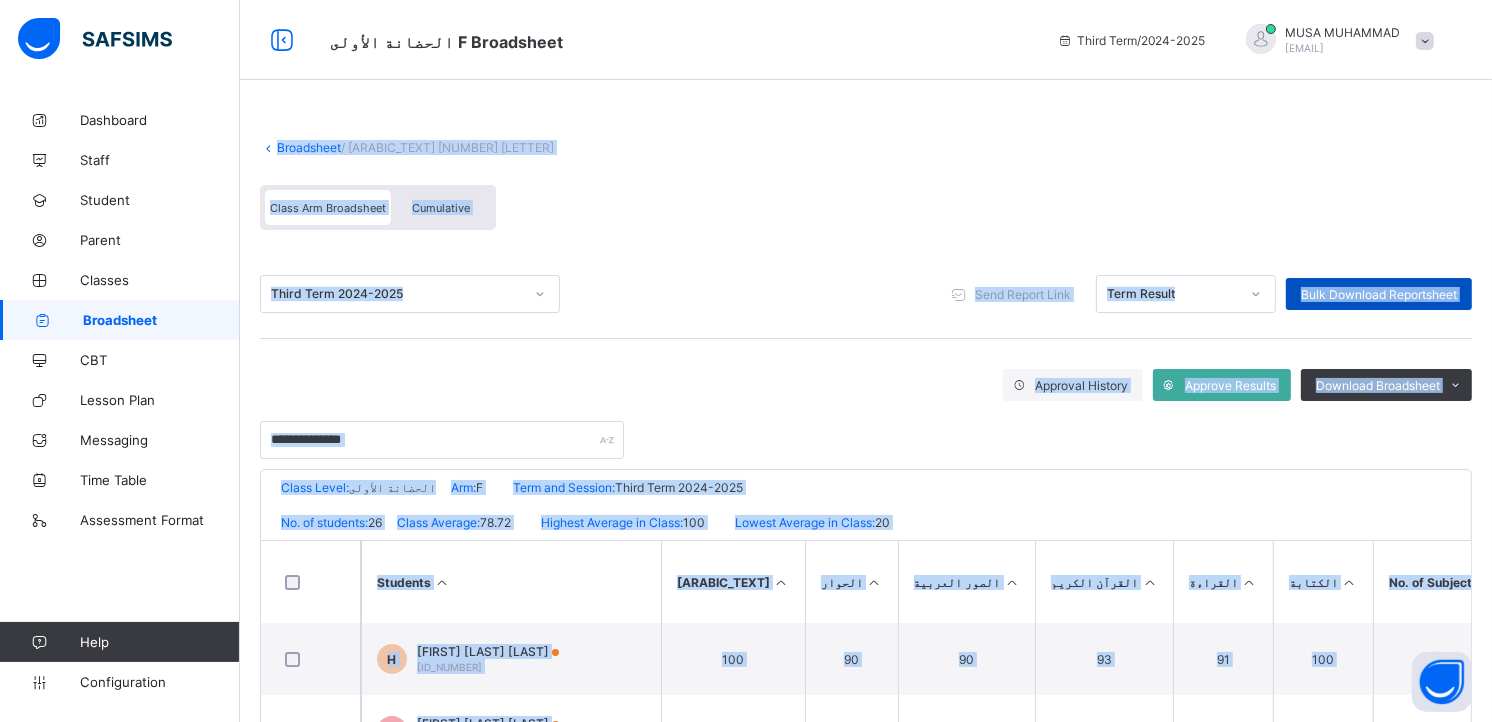 click on "Bulk Download Reportsheet" at bounding box center [1379, 294] 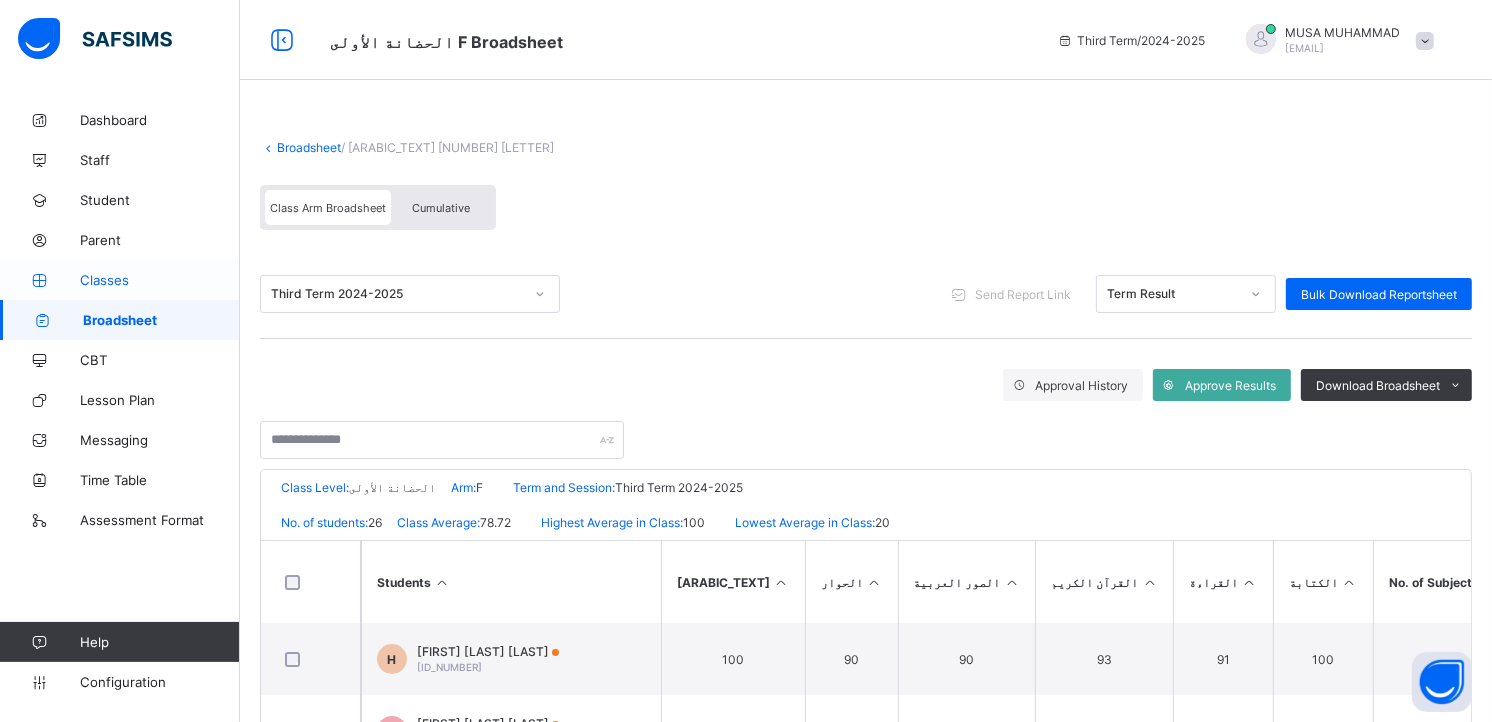 click on "Classes" at bounding box center [160, 280] 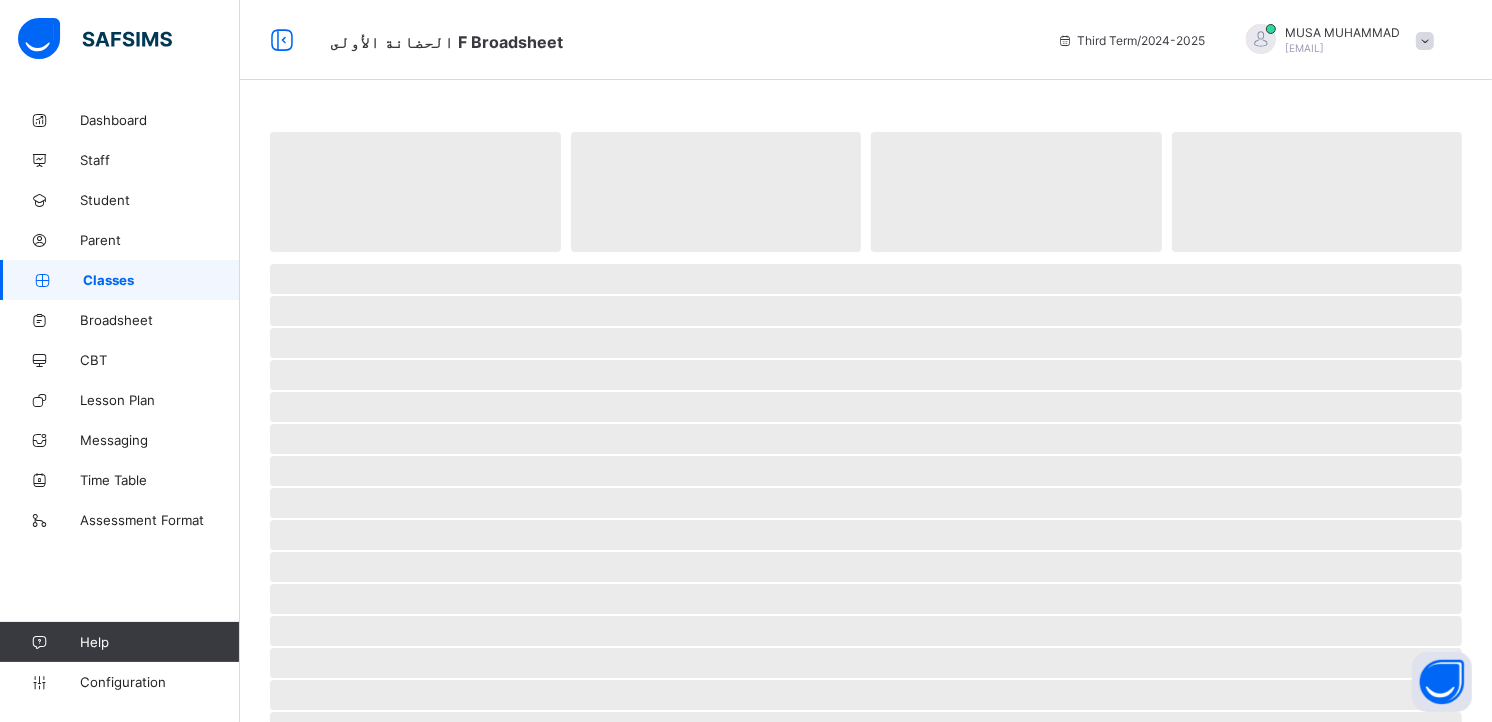 click on "Classes" at bounding box center [161, 280] 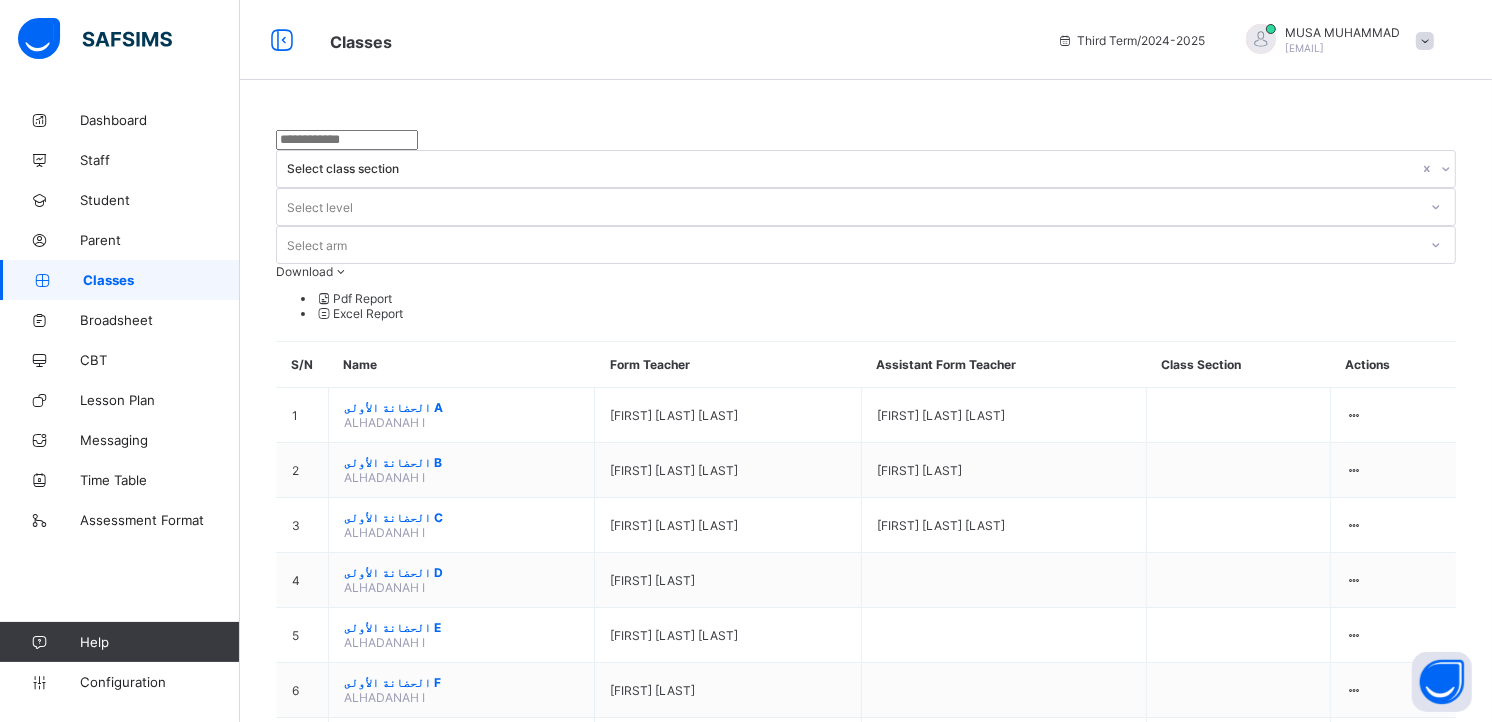 click on "الحضانة الأولى   B" at bounding box center [461, 462] 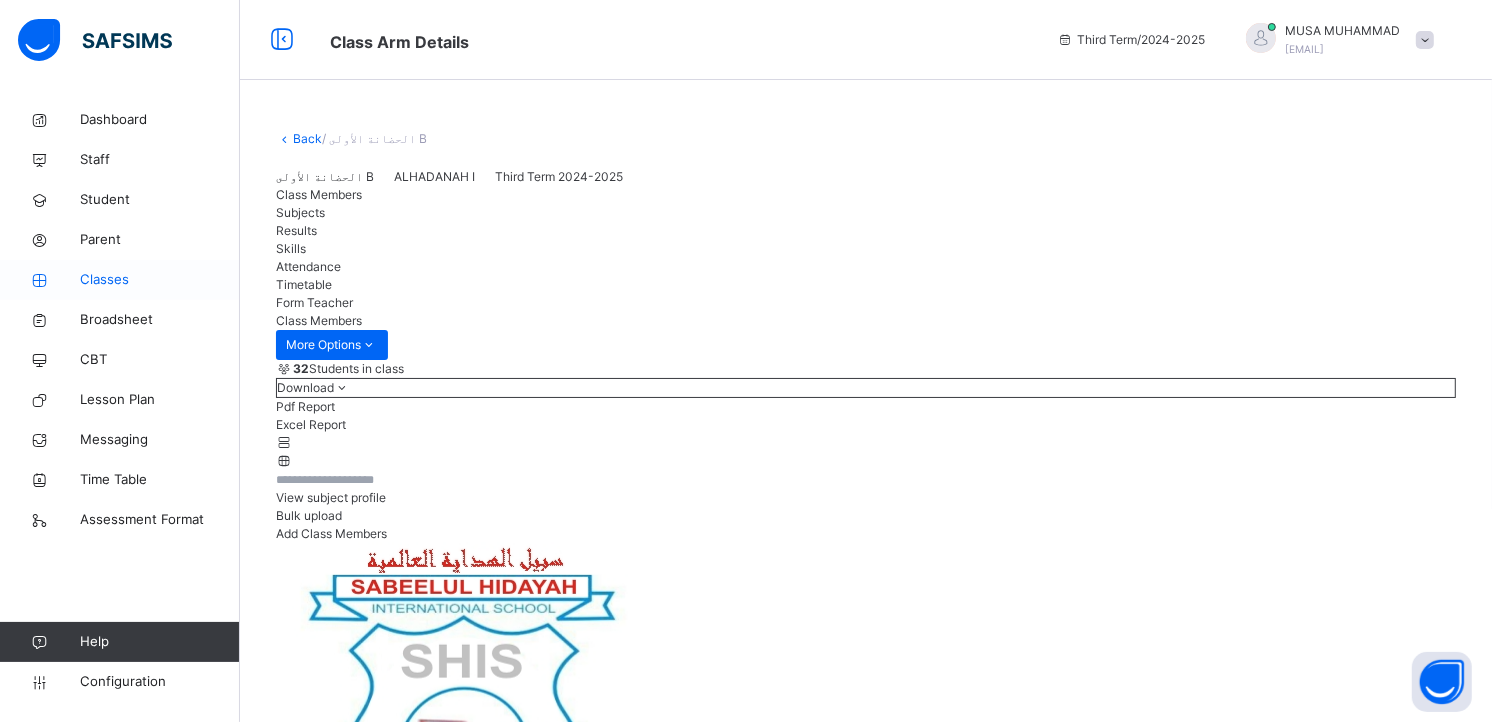click on "Classes" at bounding box center [160, 280] 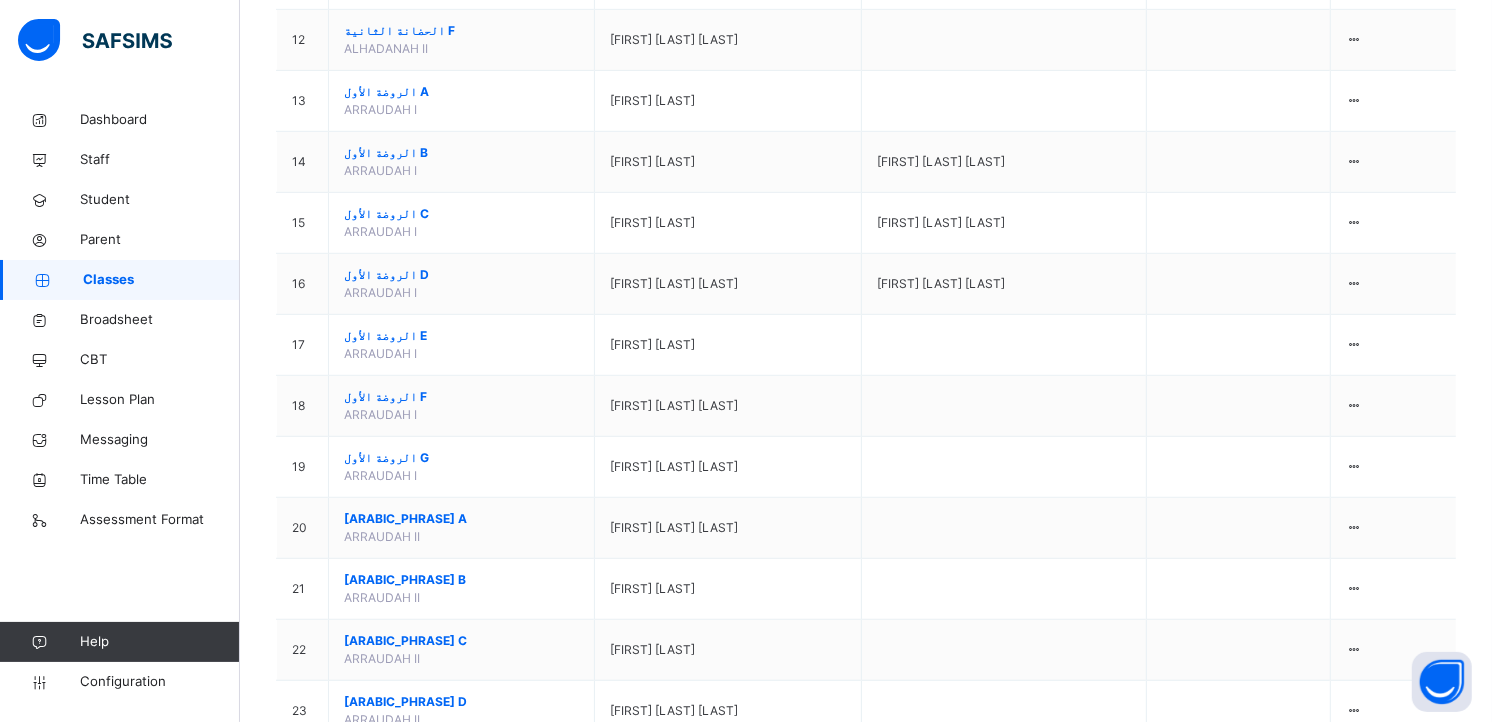 scroll, scrollTop: 1043, scrollLeft: 0, axis: vertical 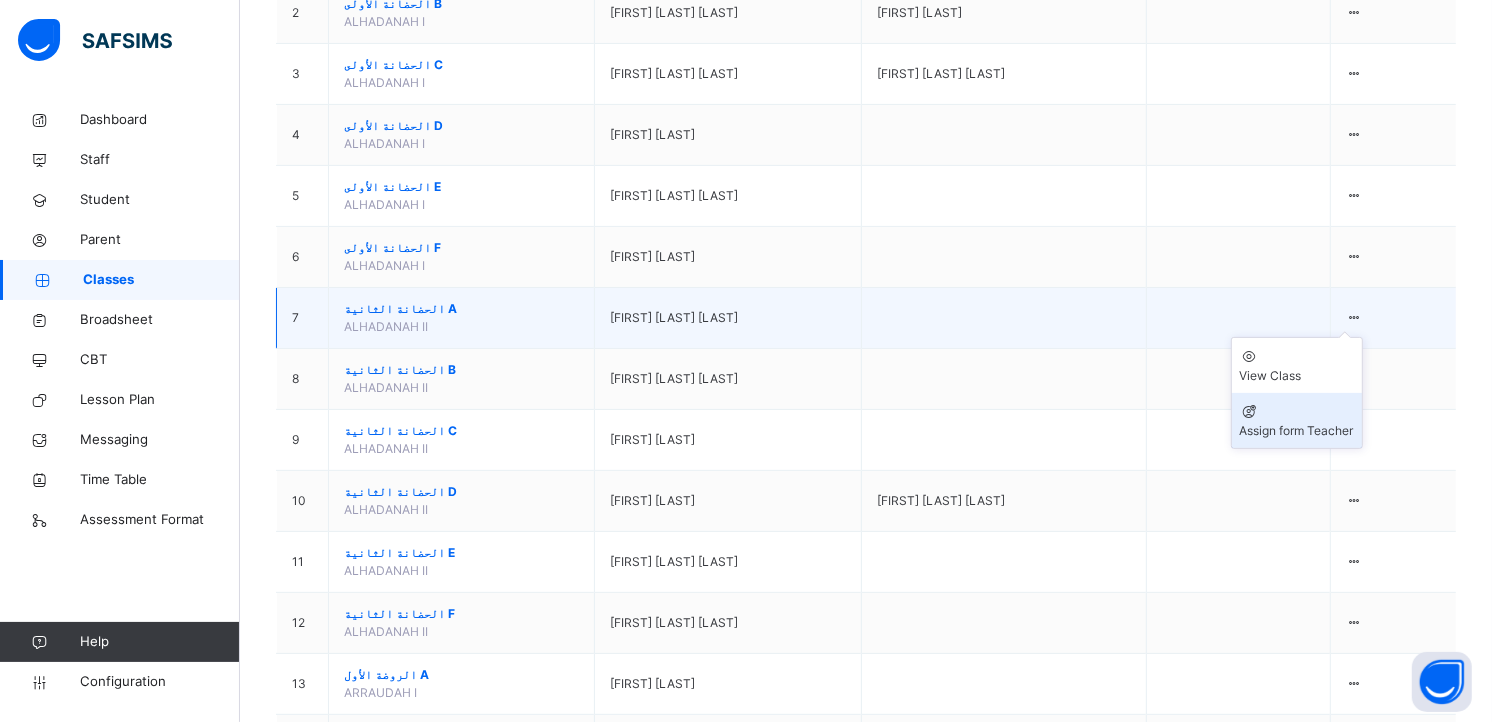 click on "Assign form Teacher" at bounding box center (1297, 431) 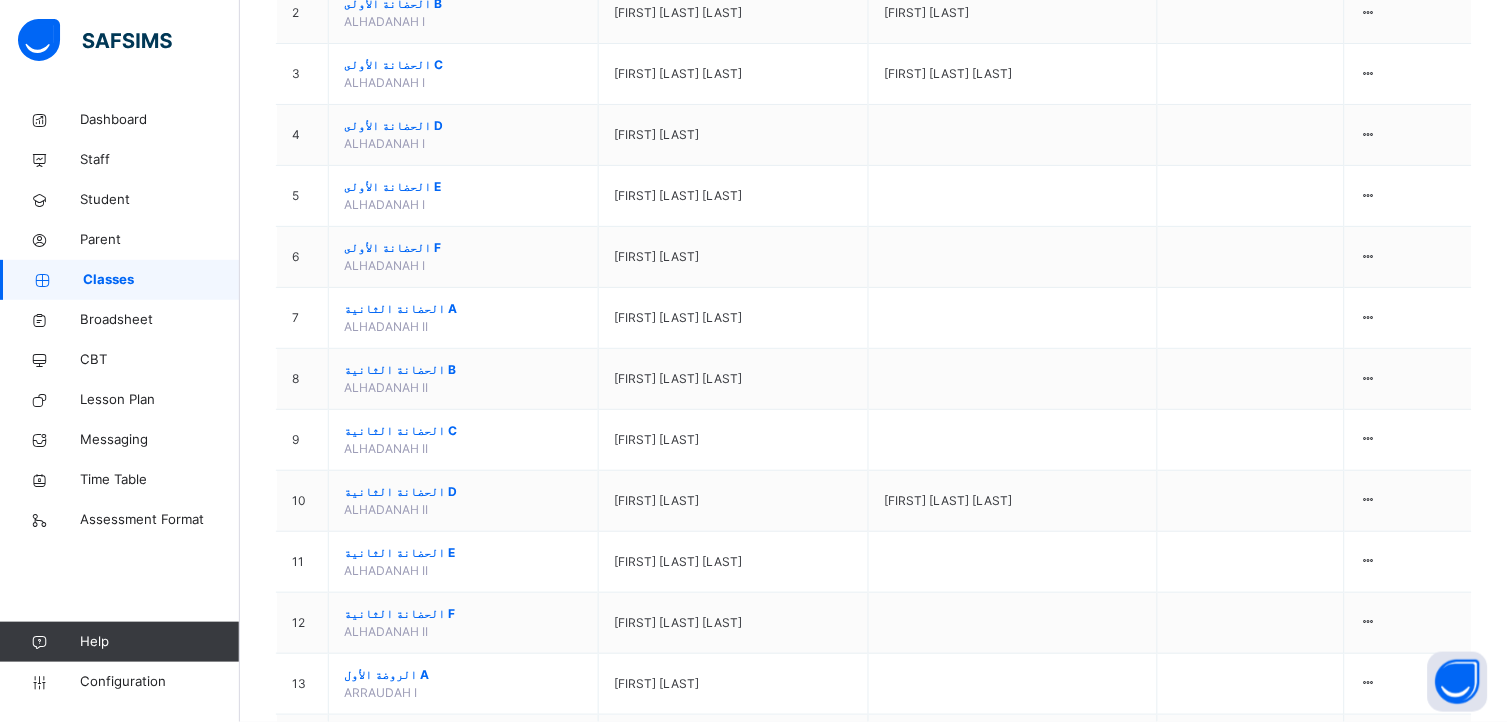 scroll, scrollTop: 0, scrollLeft: 0, axis: both 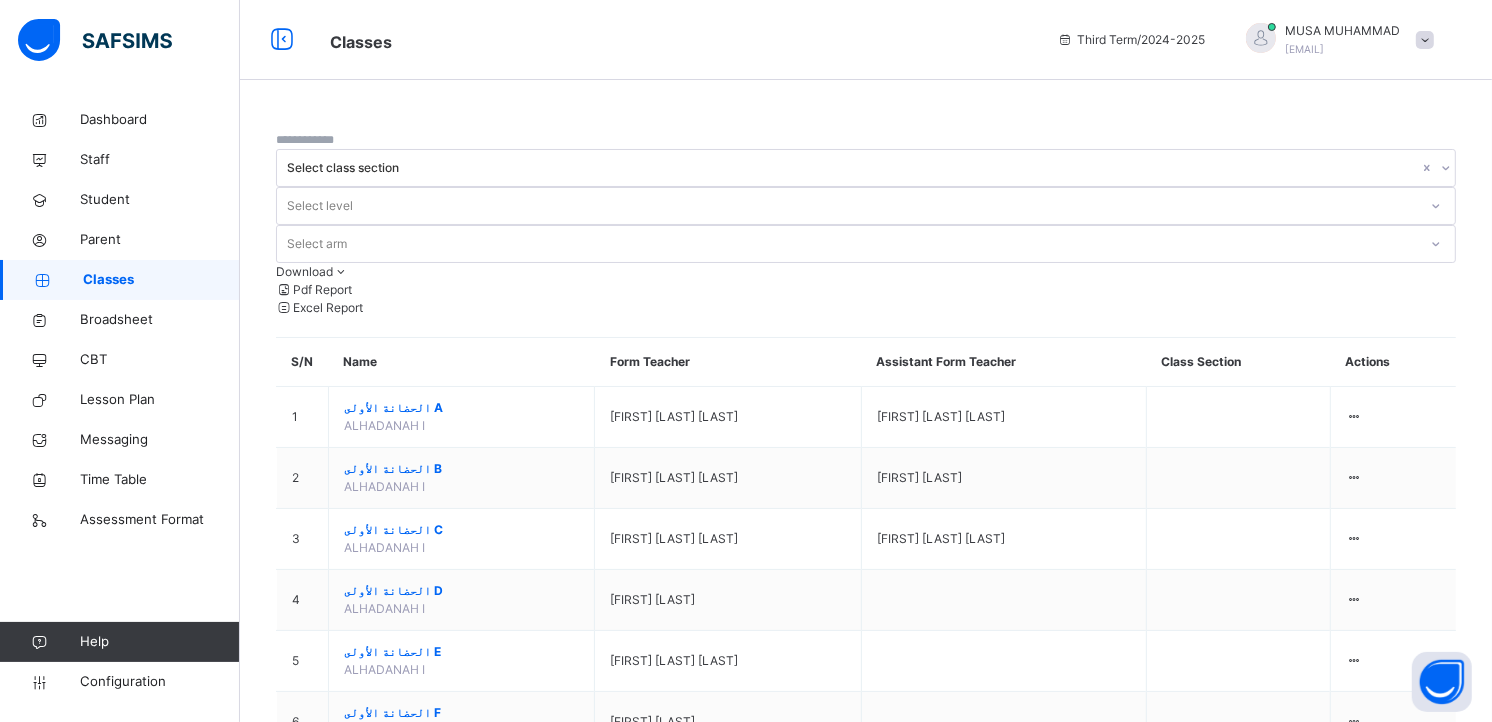 click on "View Class" at bounding box center (1297, 841) 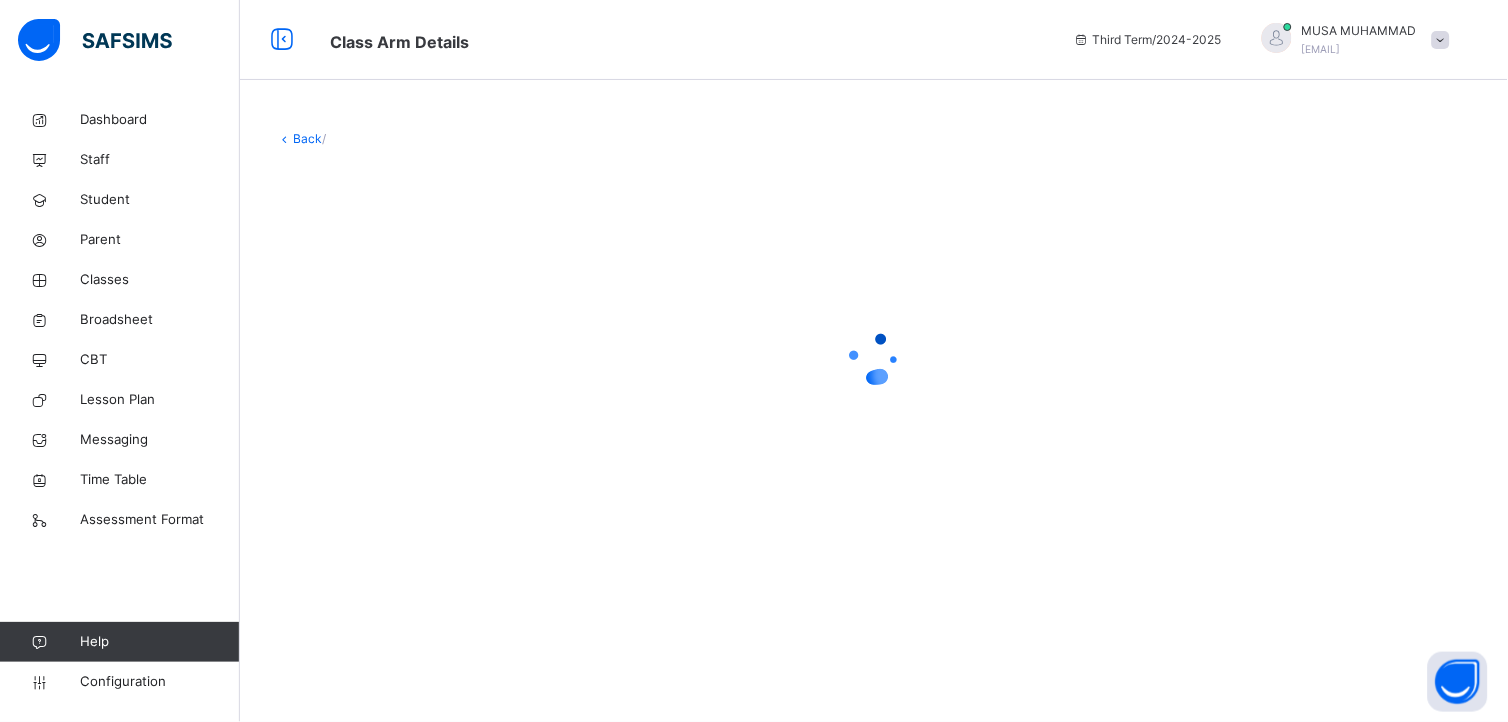 click on "Back  /" at bounding box center [874, 361] 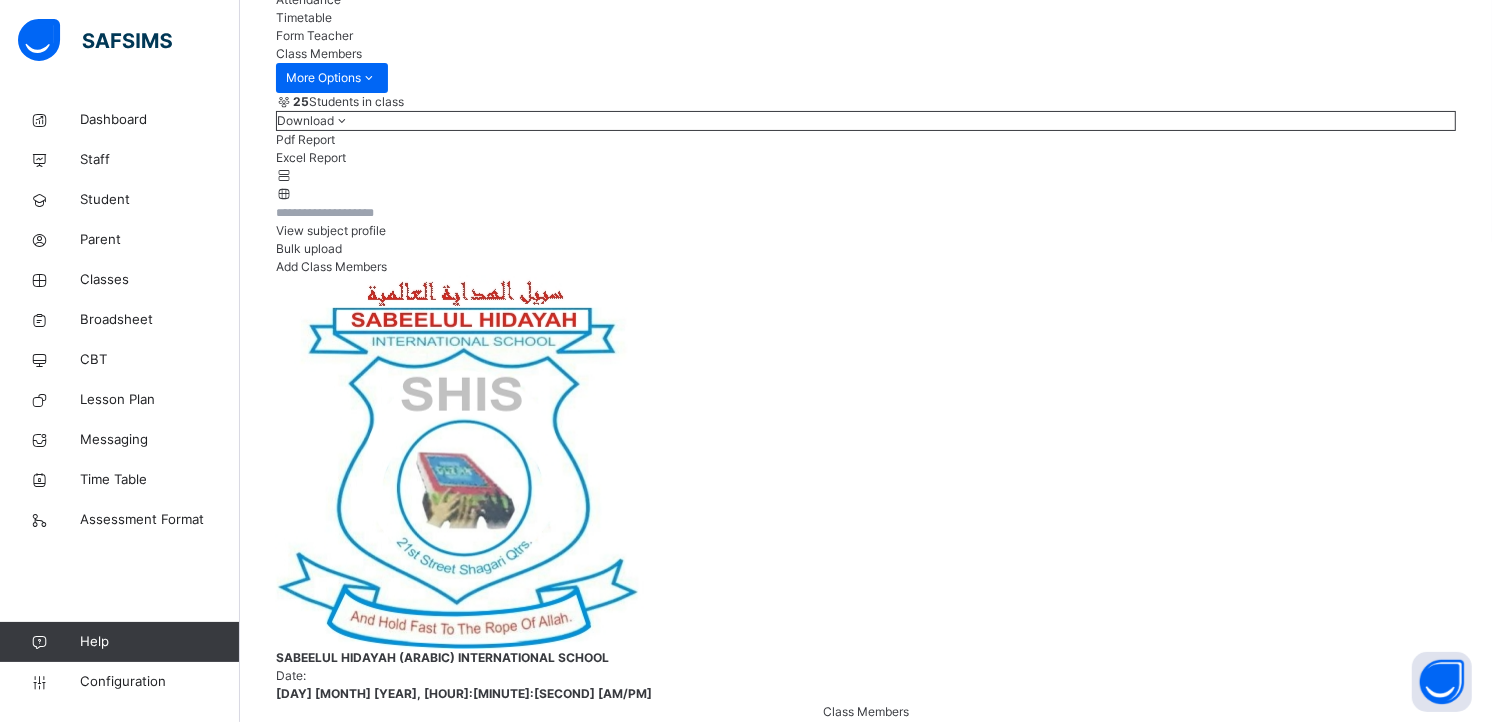 scroll, scrollTop: 271, scrollLeft: 0, axis: vertical 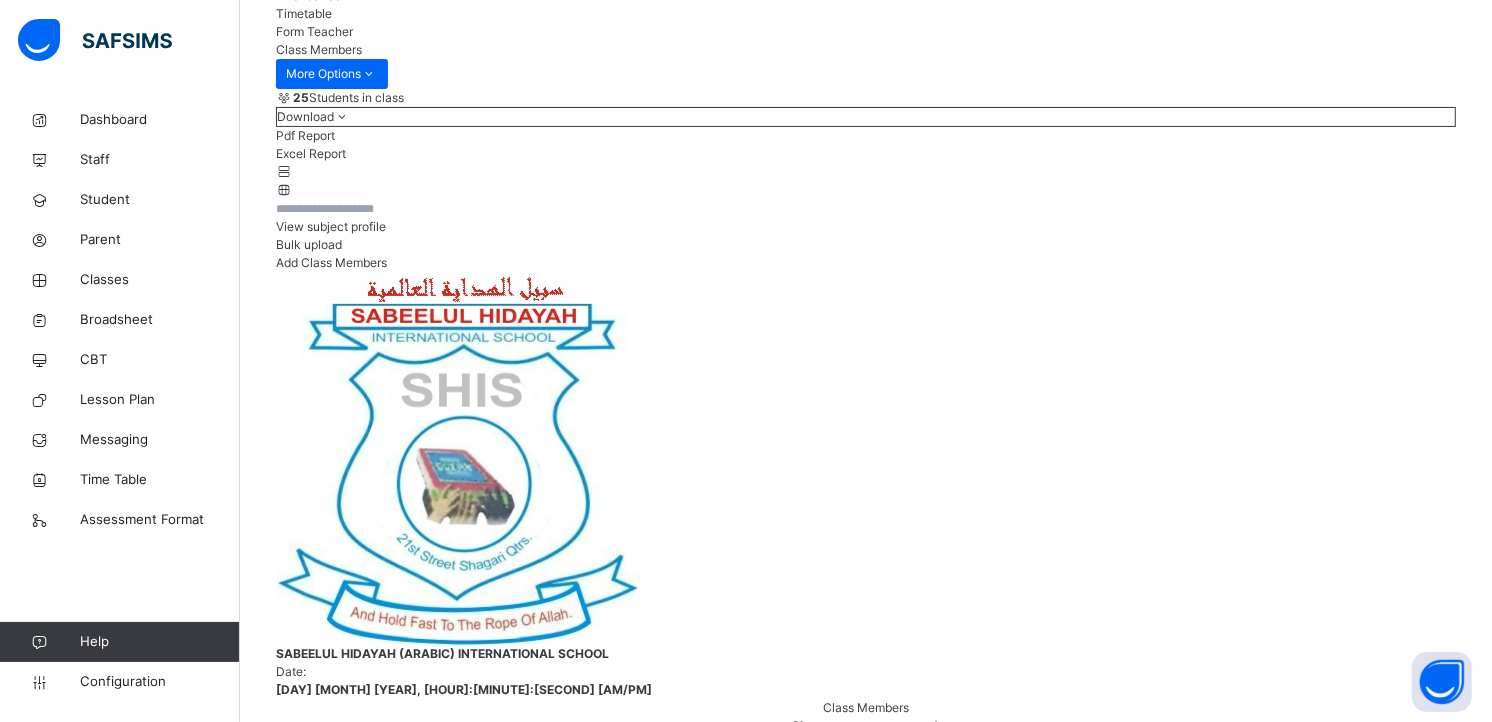 click on "SABEELUL HIDAYAH (ARABIC) INTERNATIONAL SCHOOL Date: 2nd Aug 2025, 12:34:33 pm Class Members Class:  الحضانة الثانية A Total no. of Students:  25 Term:  Third Term Session:  2024-2025 S/NO Admission No. Last Name First Name Other Name 1 SHIS/[NUMBER] [FIRST]  [LAST] [LAST]  2 SHIS/[NUMBER] [LAST] [LAST] [LAST]  3 SHIS/[NUMBER] [LAST] [LAST]   KOLERE 4 SHIS/[NUMBER] [LAST] [LAST]   ZANGO  5 SHIS/[NUMBER] [FIRST]  [LAST]  PAKI 6 SHIS/[NUMBER] [FIRST] [LAST]  LAMIDO 7 Shis/[NUMBER] [LAST] [LAST]  Ado 8 SHIS/[NUMBER] [LAST] [LAST]  LAMIN 9 SHIS/[NUMBER] [FIRST]  [LAST]  AUWAL  10 SHIS/[NUMBER] [FIRST]  [LAST]  IRAHIM  11 SHIS/[NUMBER] [LAST]  [LAST]  SIDI 12 SHIS/[NUMBER] [LAST]  [FIRST]  AUWAL  13 SHIS/[NUMBER] [FIRST]  [LAST]  14" at bounding box center [866, 4423] 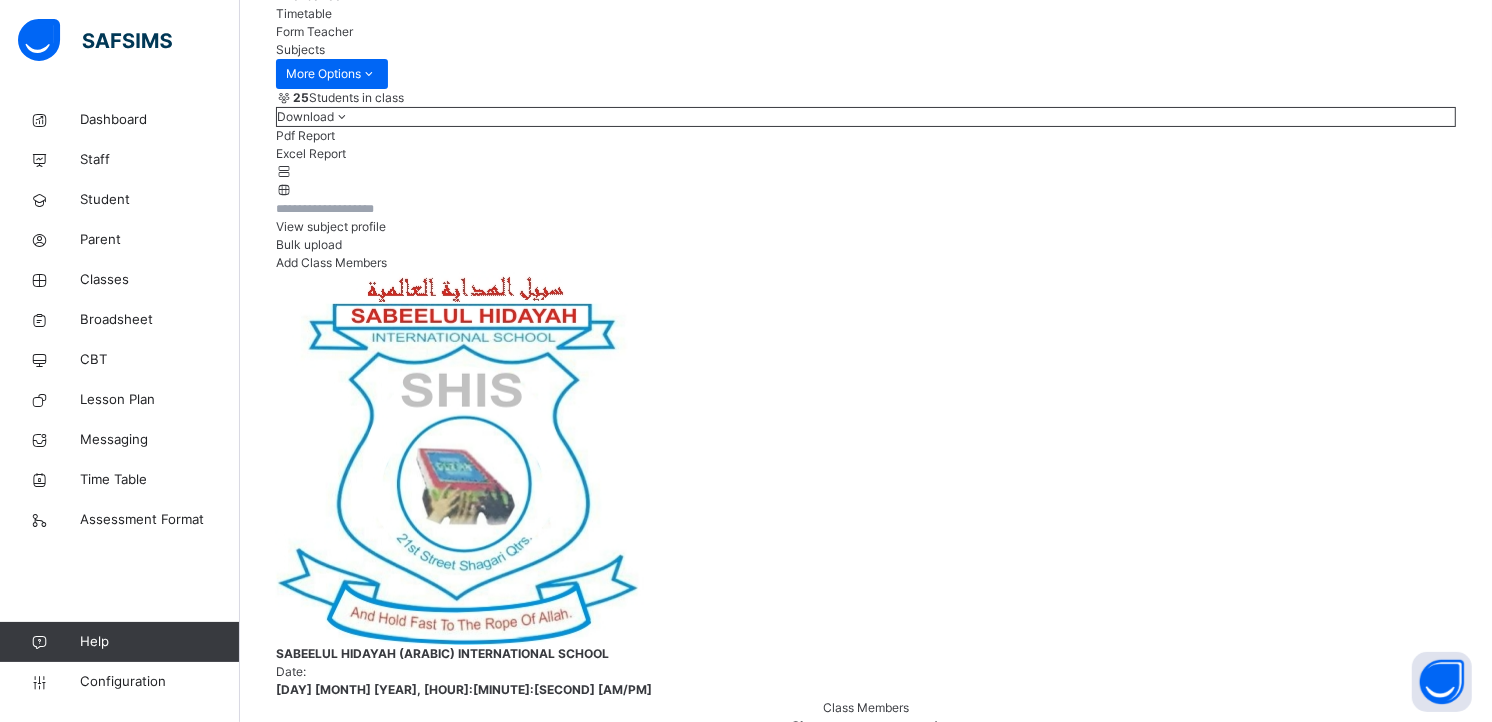click on "Assign Subjects to a teacher" at bounding box center [1235, 3739] 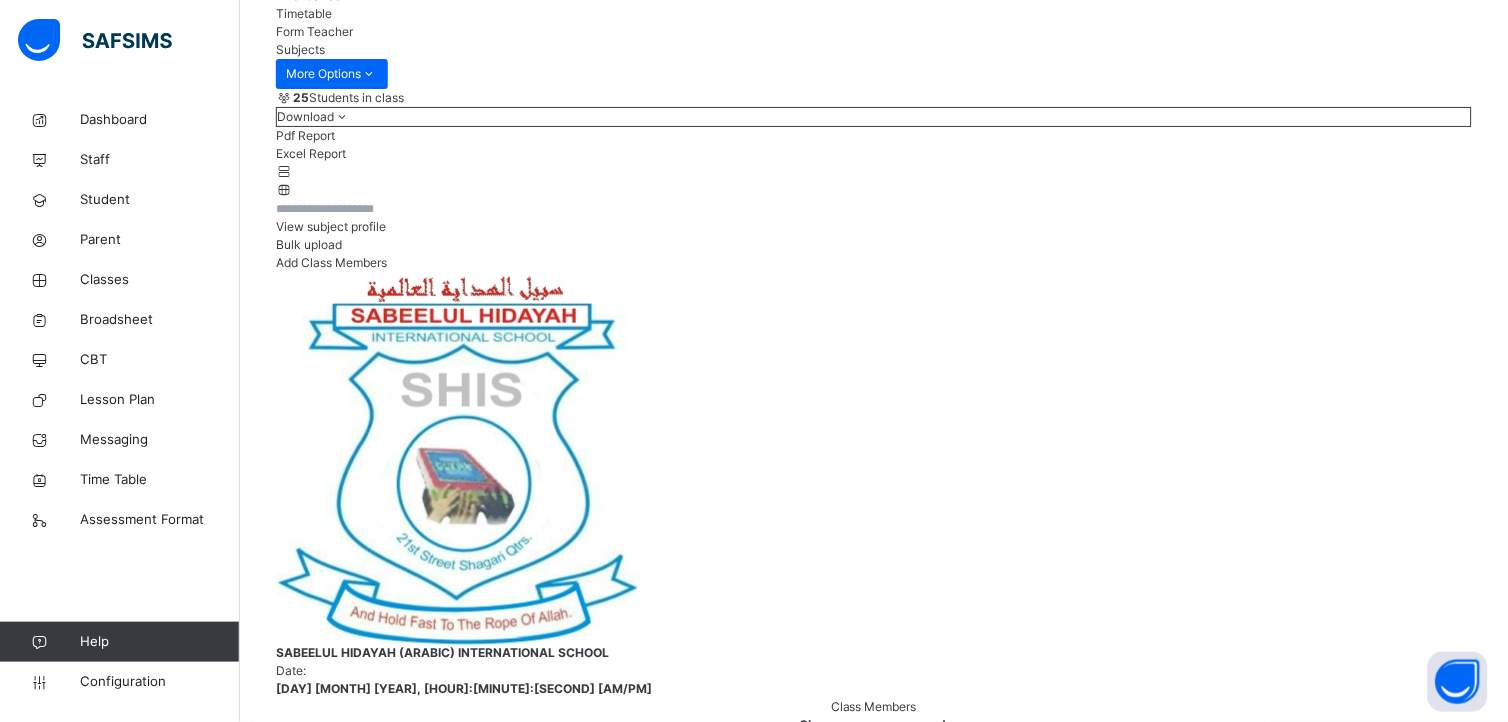 type on "****" 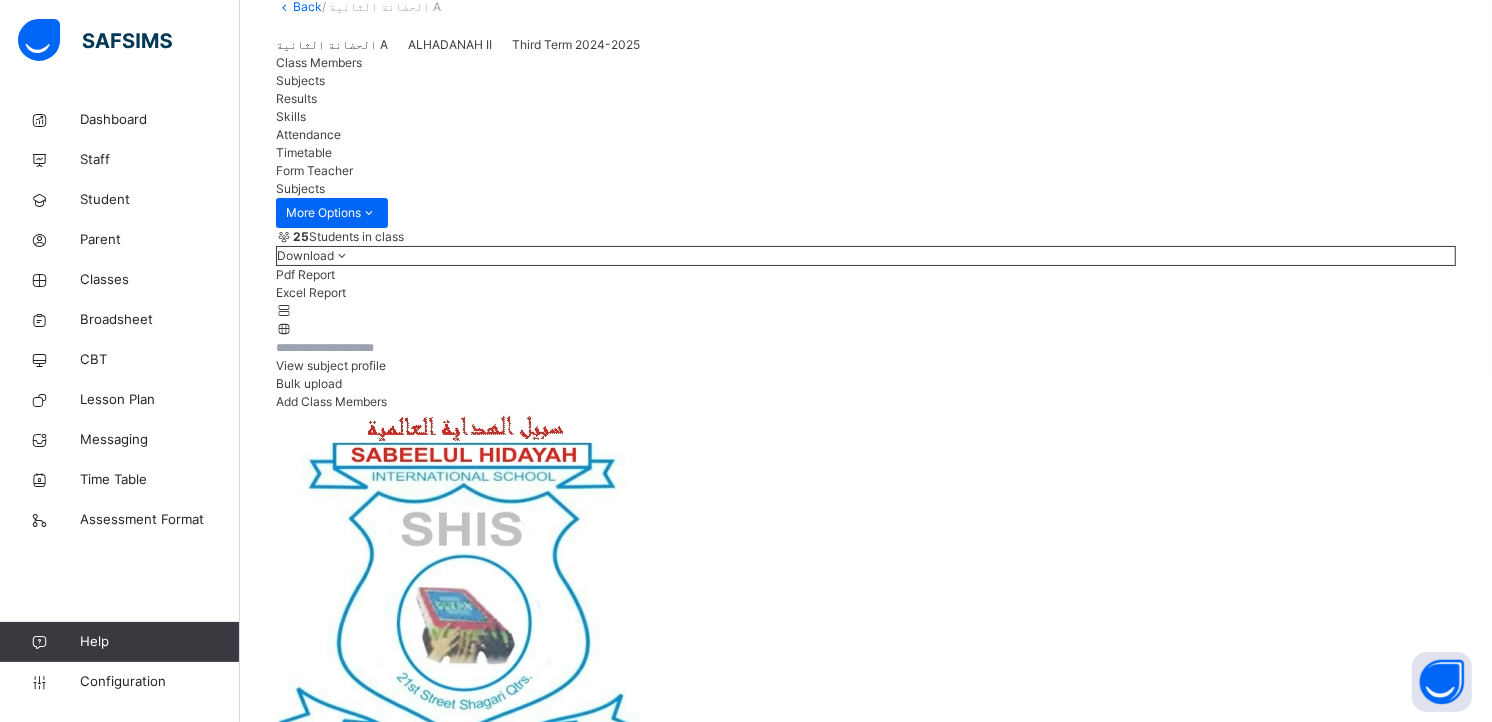 scroll, scrollTop: 93, scrollLeft: 0, axis: vertical 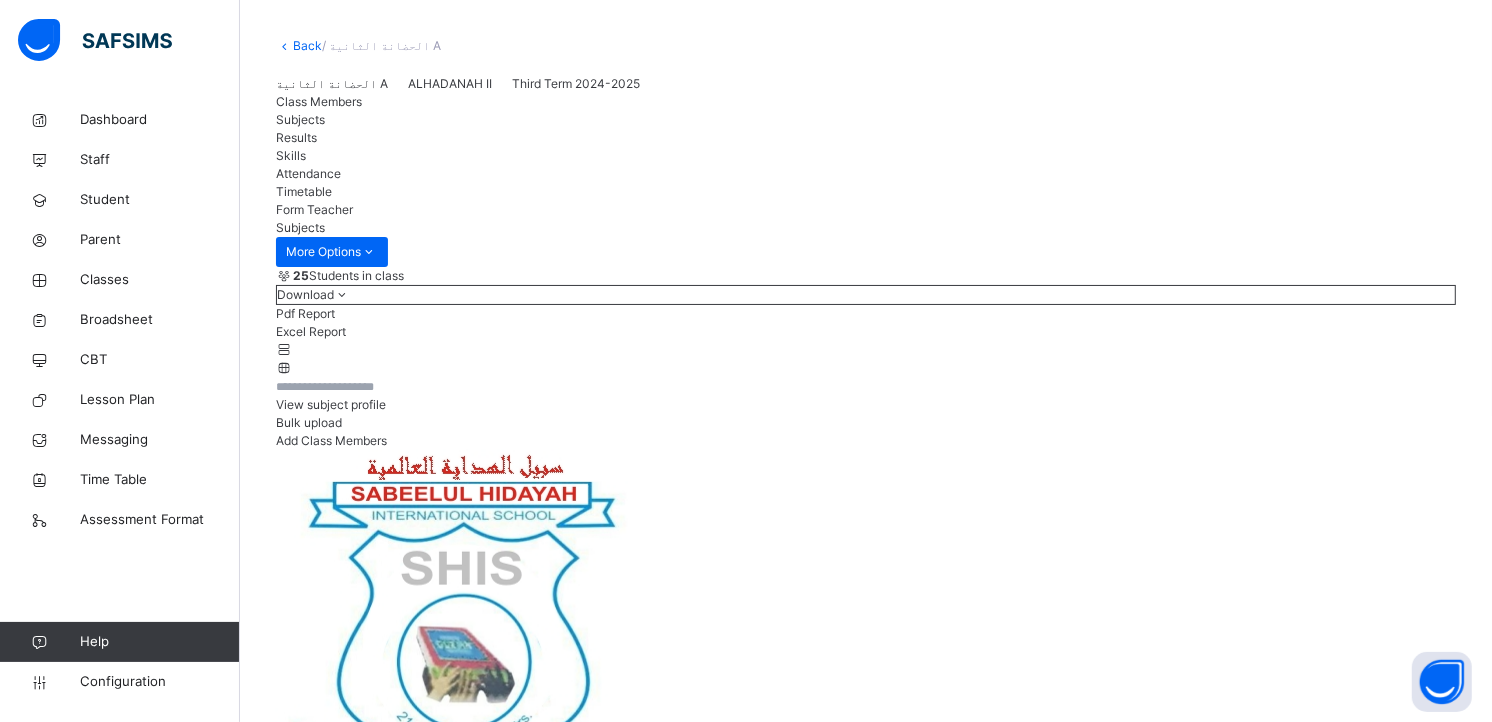 click on "Back" at bounding box center (307, 45) 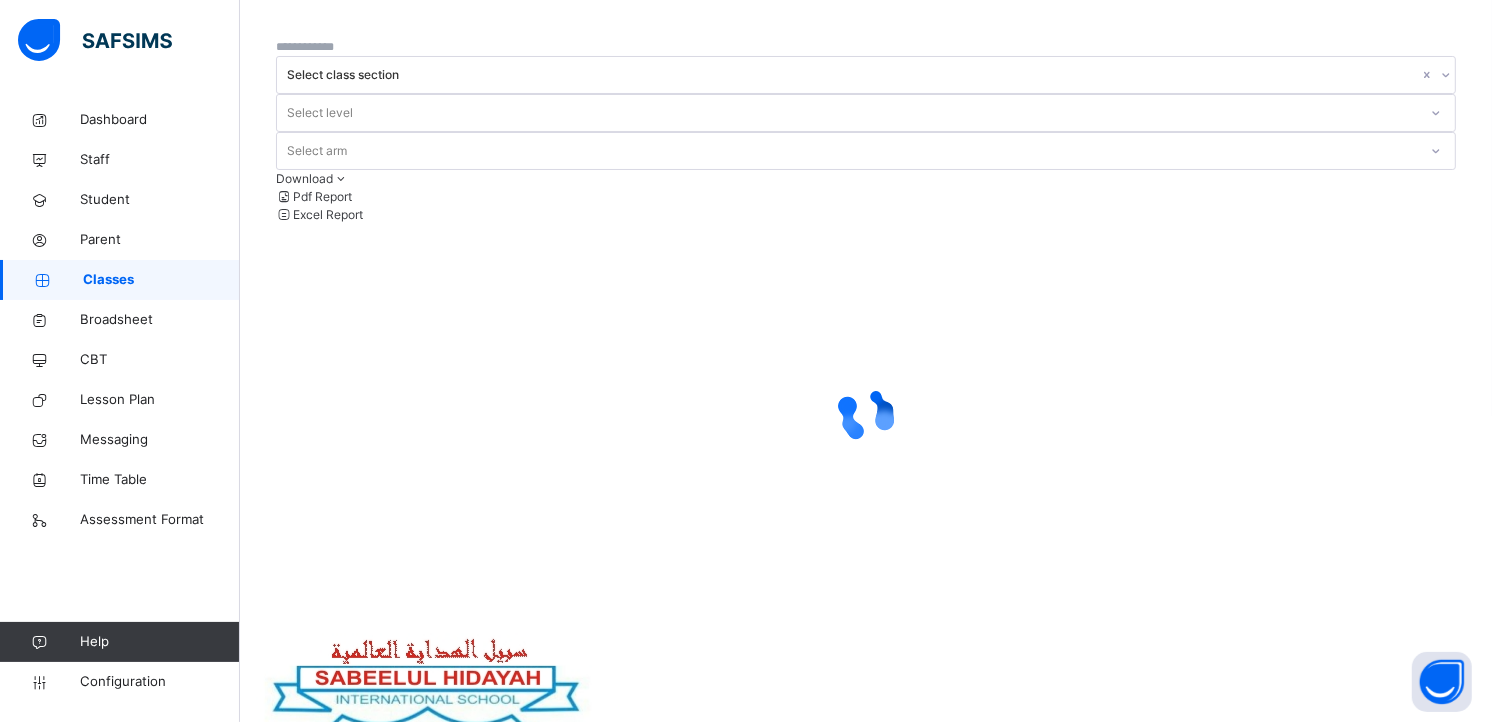 scroll, scrollTop: 0, scrollLeft: 0, axis: both 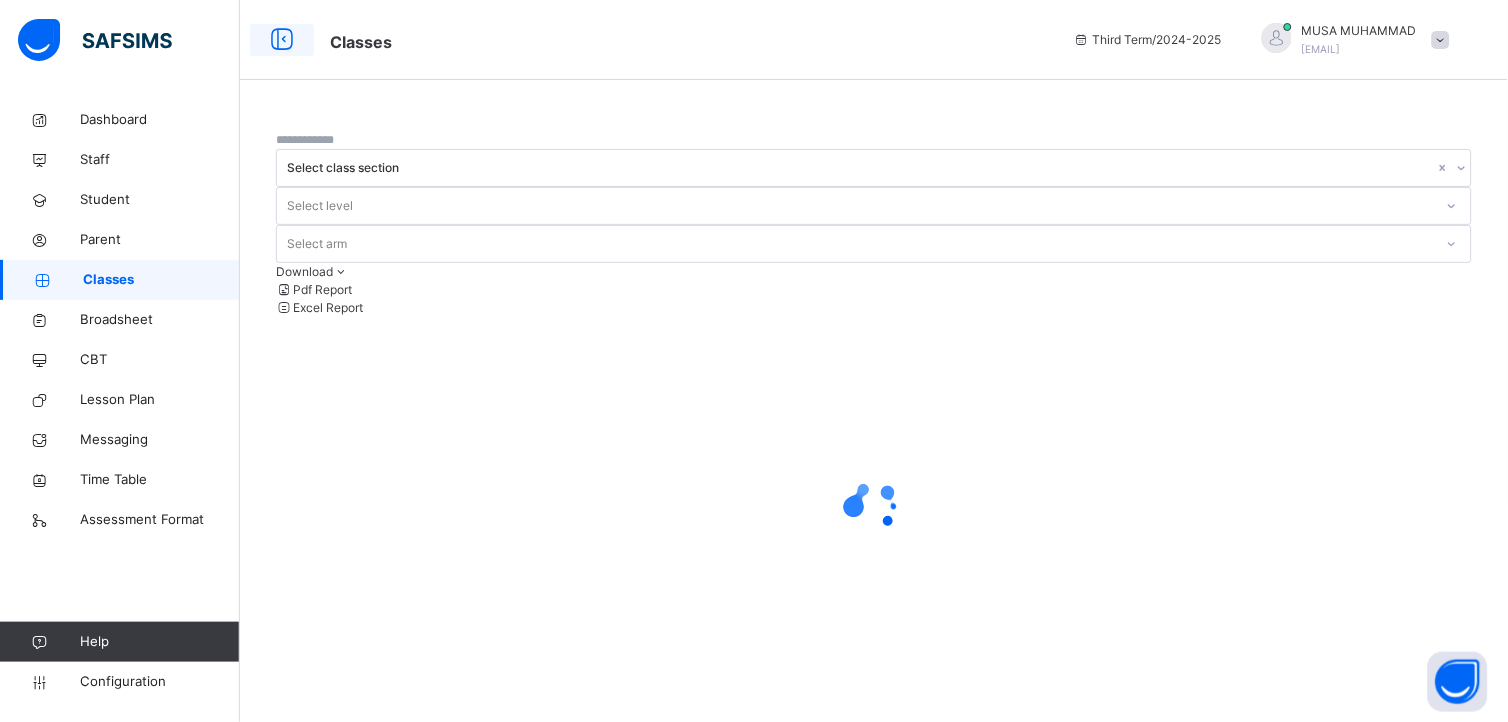 click at bounding box center (282, 40) 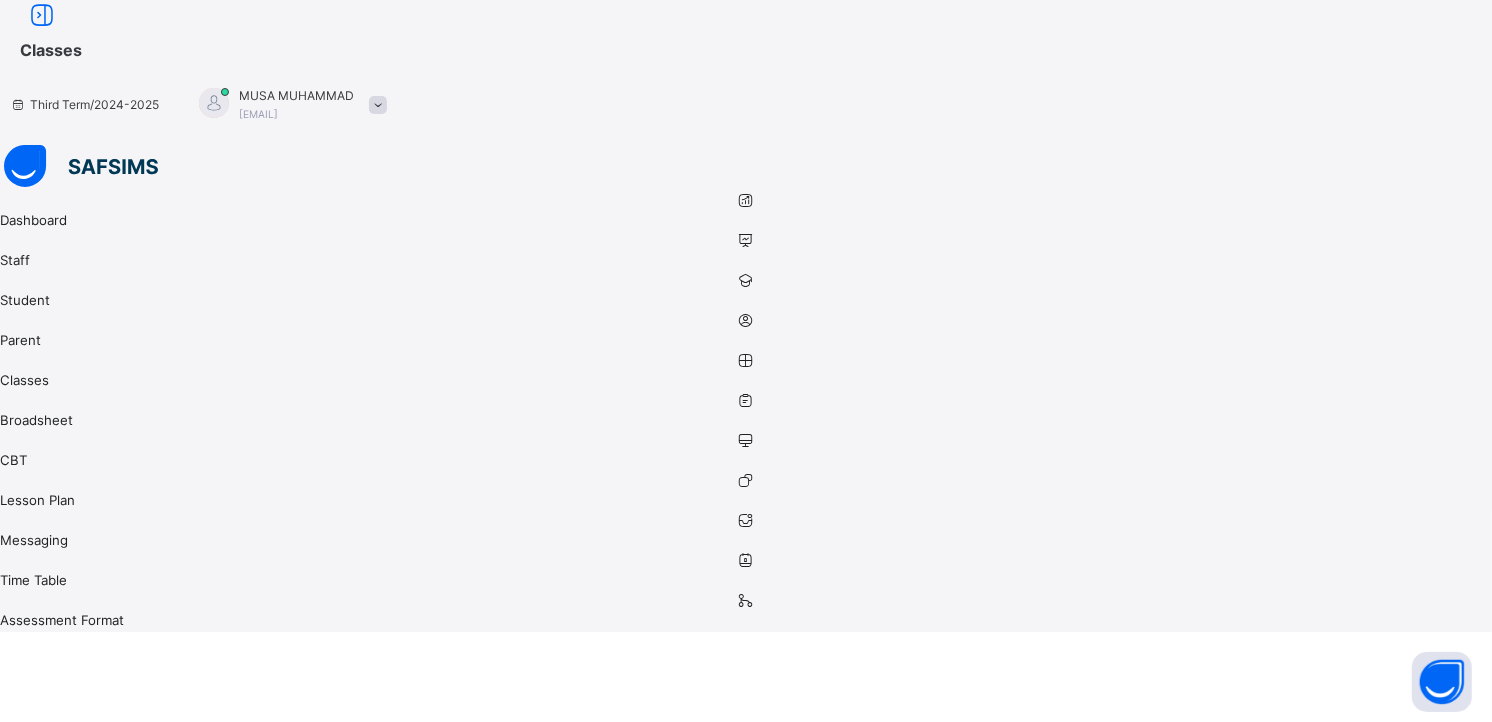 click on "Third Term  /  2024-2025" at bounding box center [84, 105] 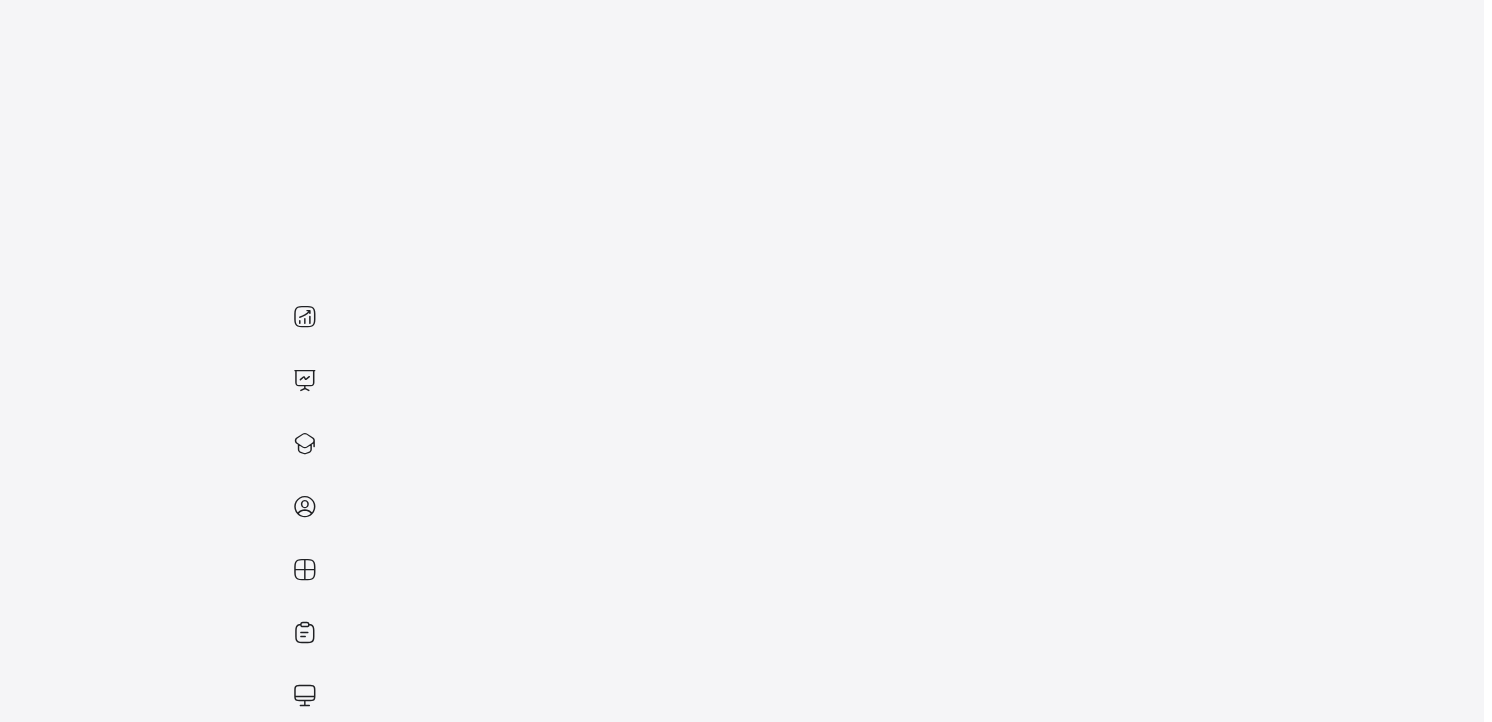scroll, scrollTop: 0, scrollLeft: 0, axis: both 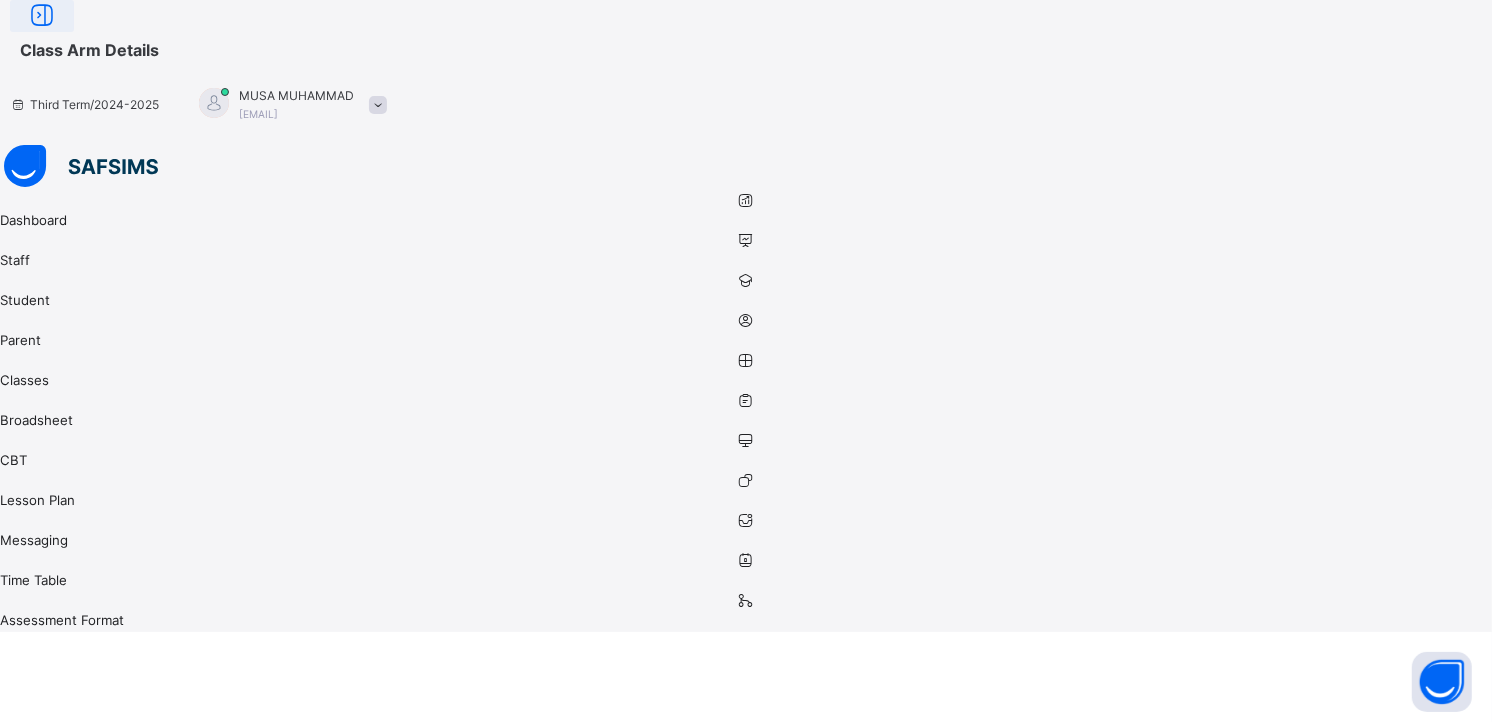 click at bounding box center [42, 16] 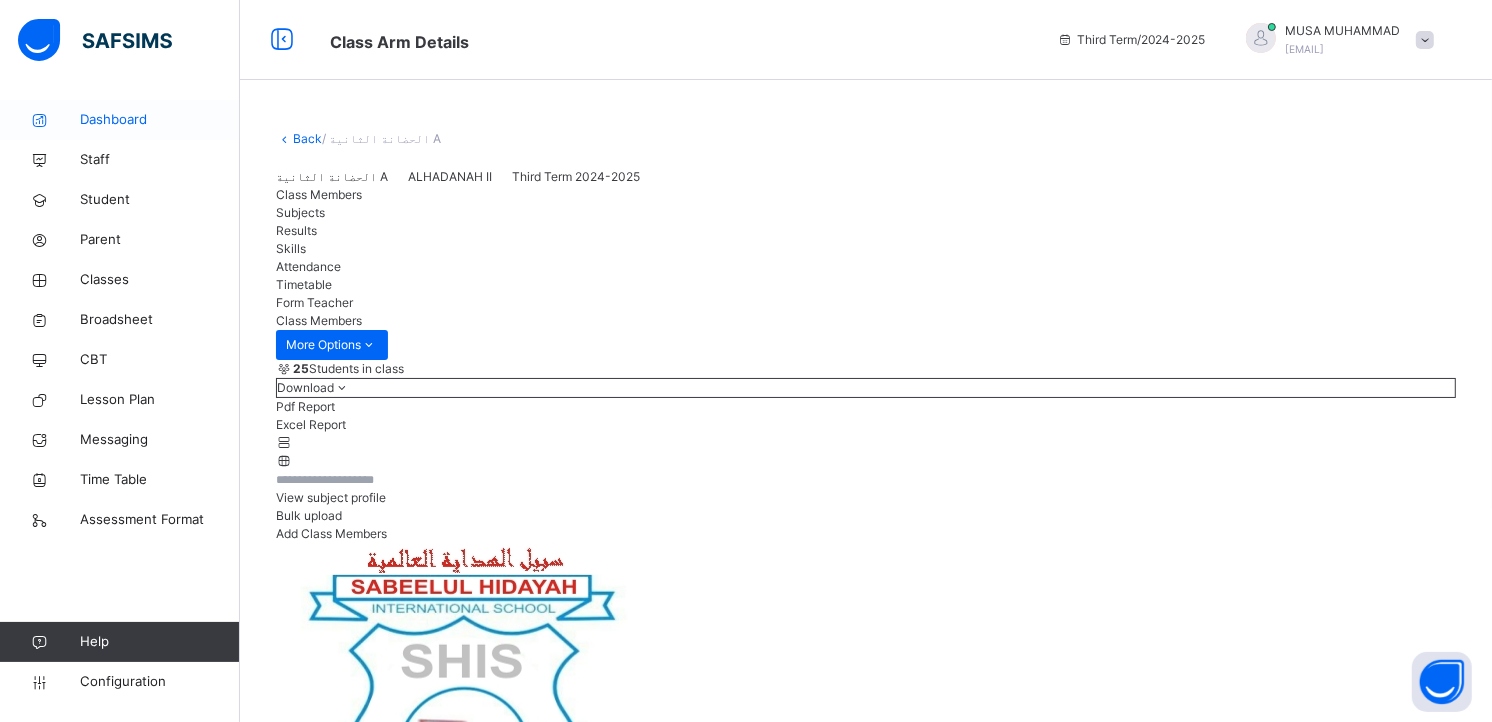 click on "Dashboard" at bounding box center (160, 120) 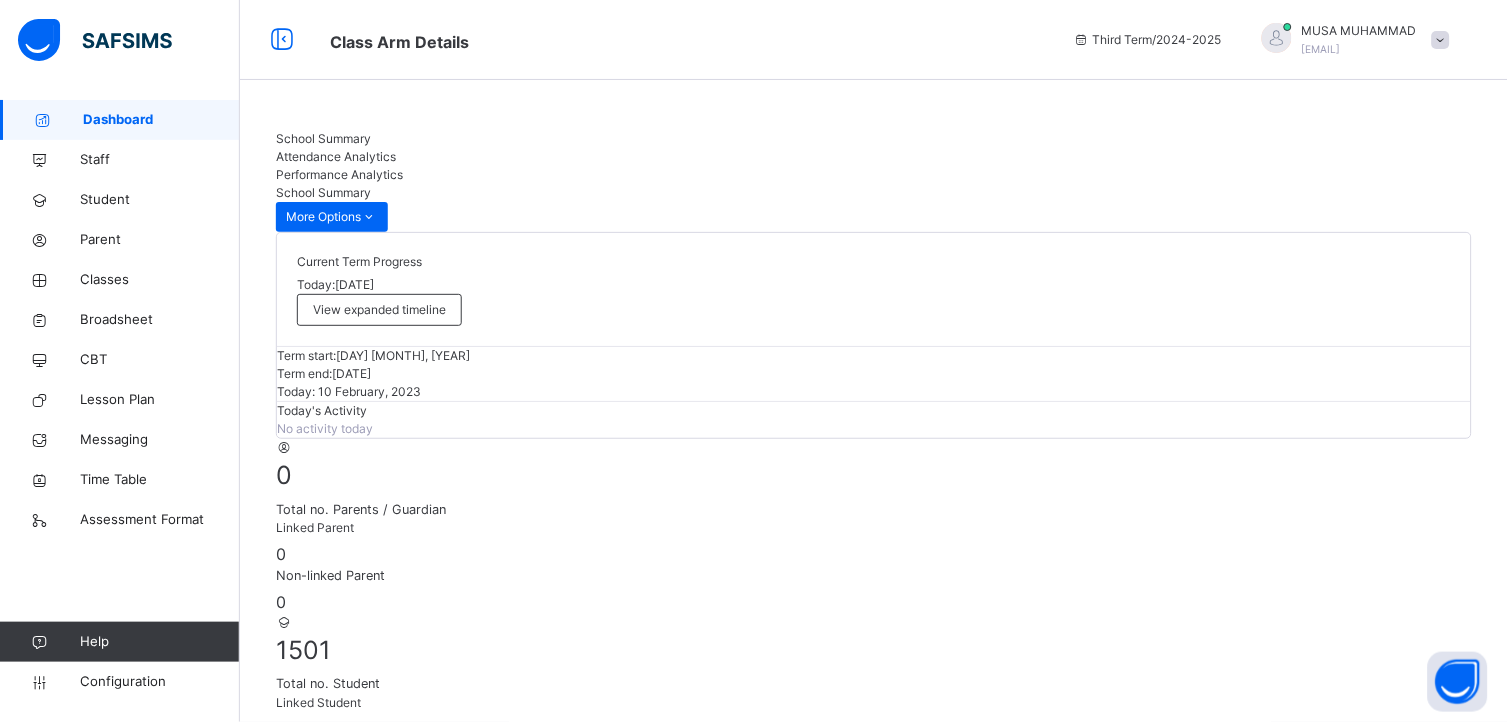 click on "Close" at bounding box center (1062, 3272) 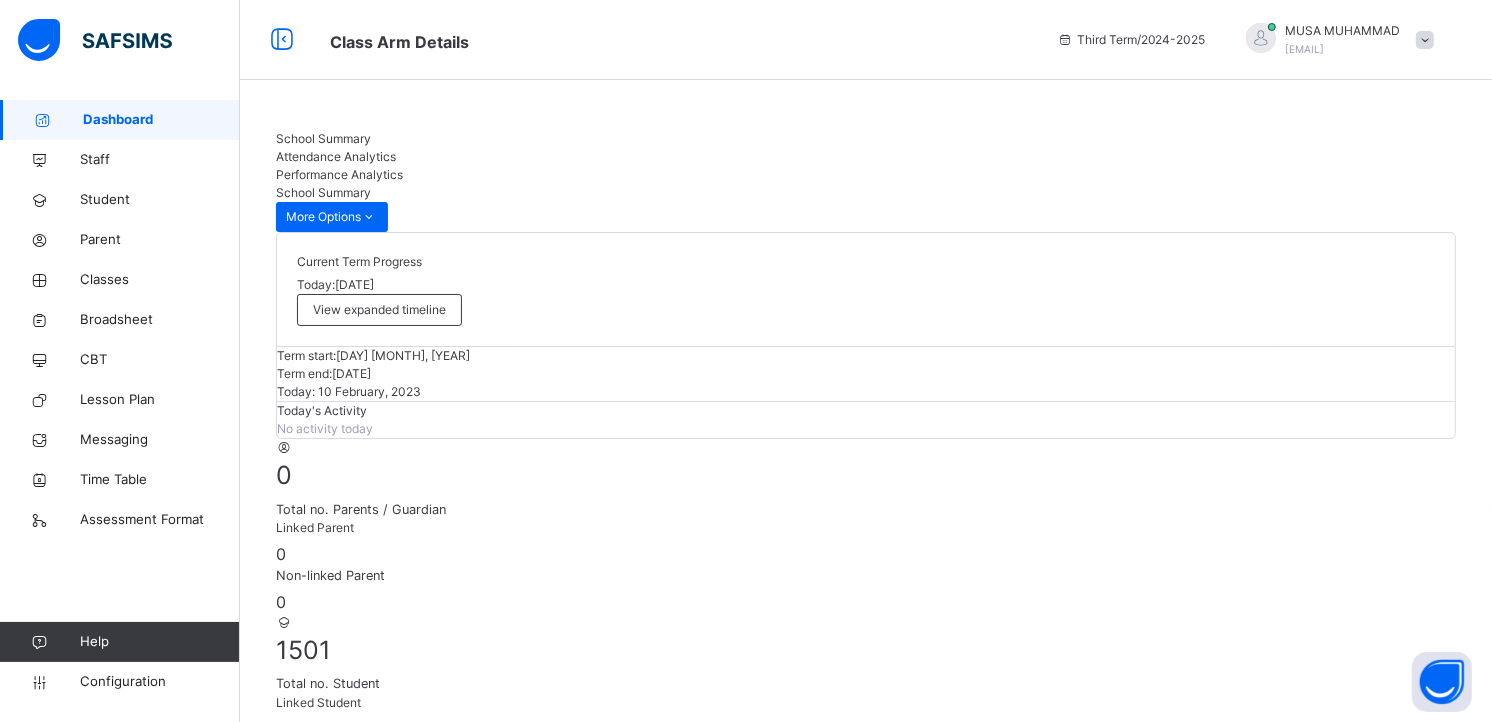click on "Current Term Progress Today:  2nd August, 2025 View expanded timeline" at bounding box center [866, 290] 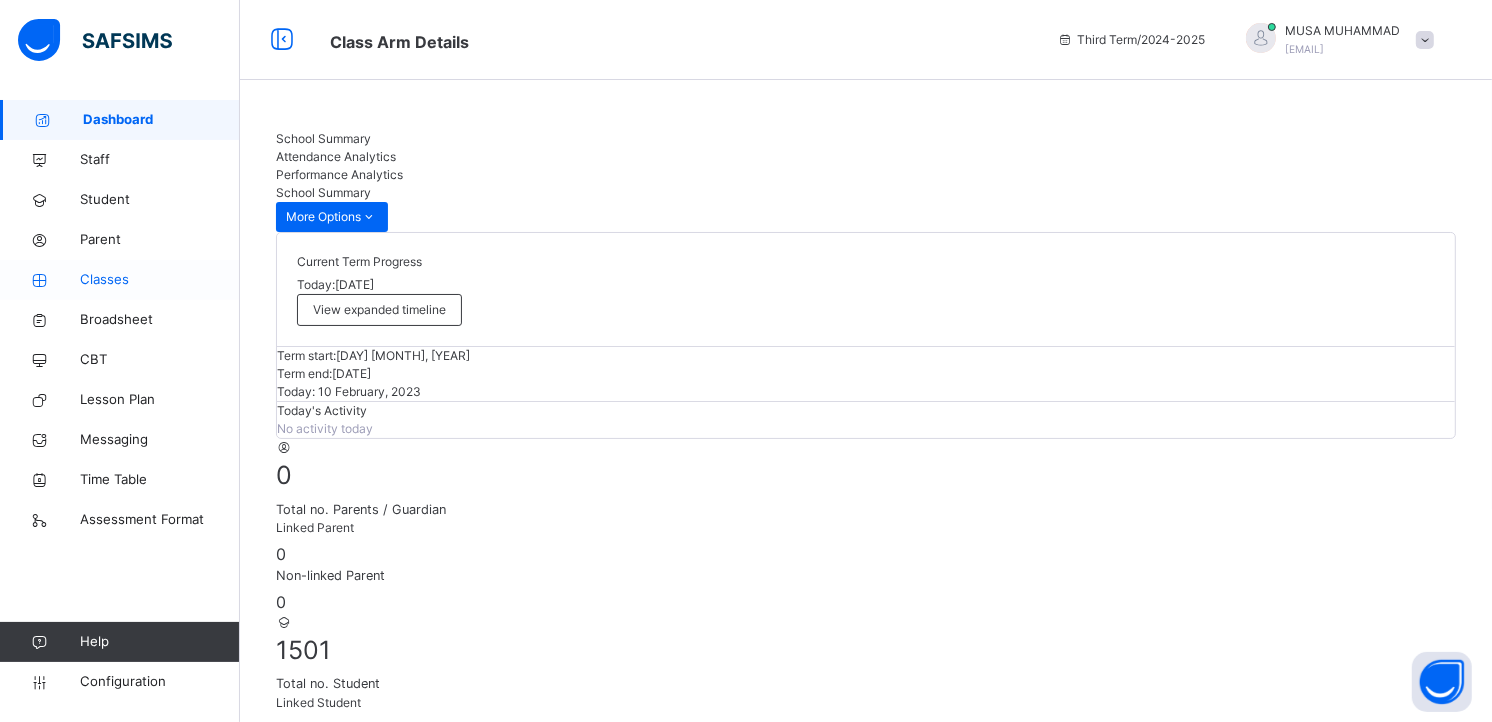 click on "Classes" at bounding box center (160, 280) 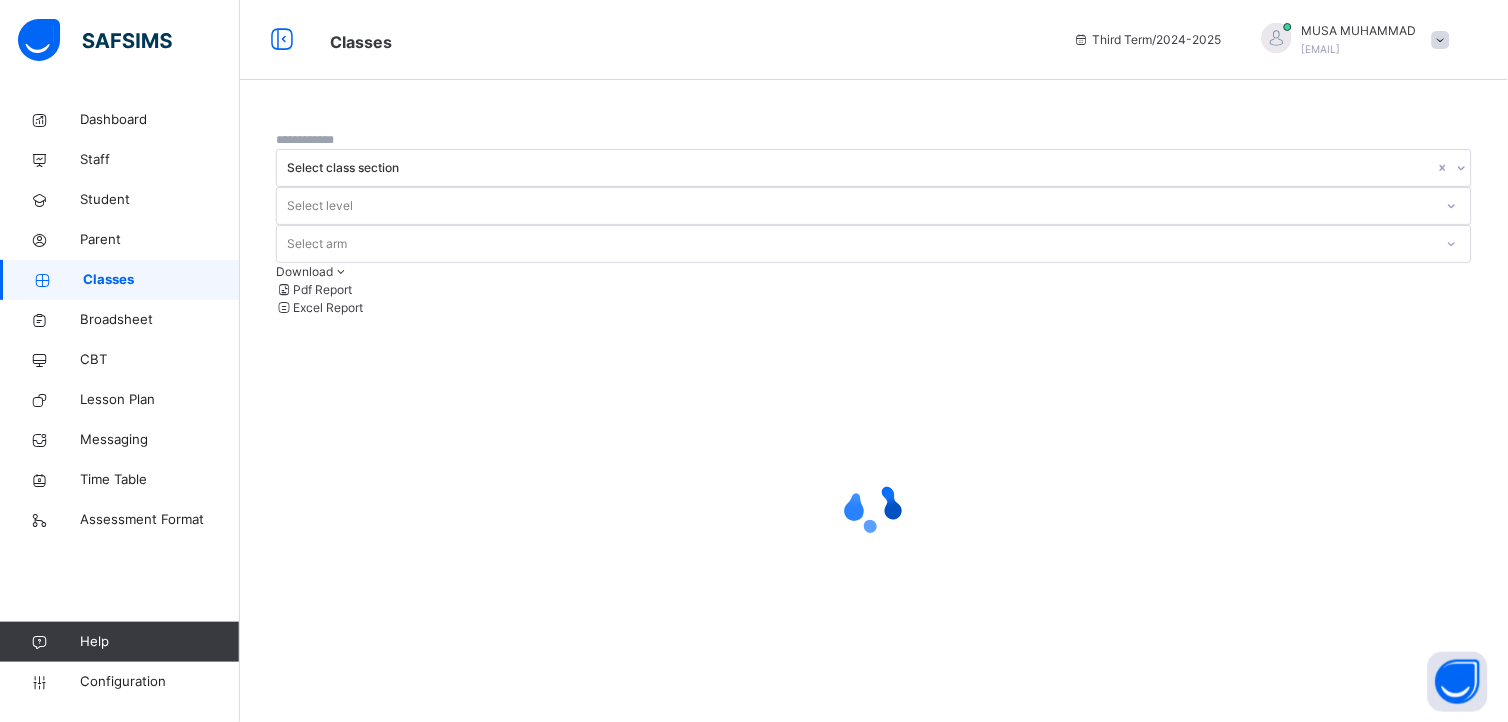 click on "Classes" at bounding box center [161, 280] 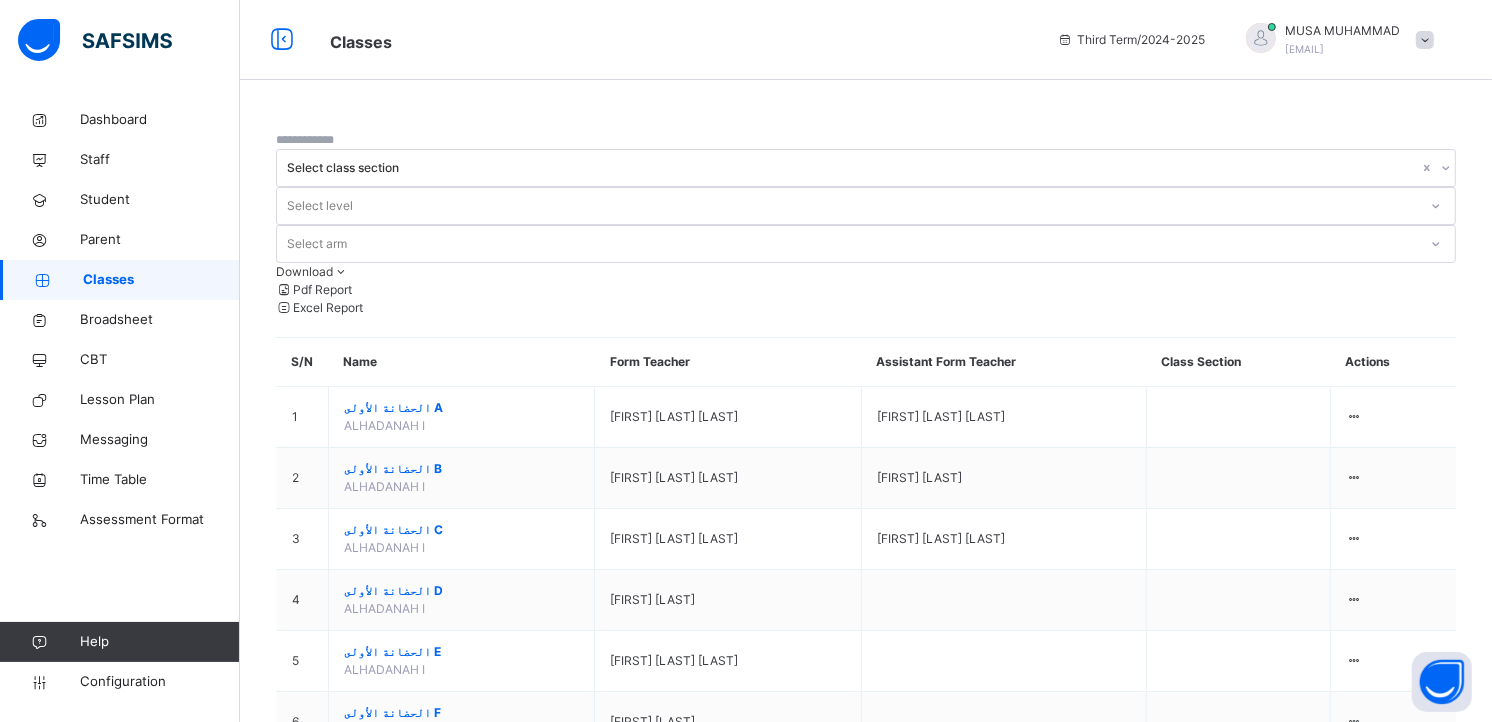 click at bounding box center [1065, 39] 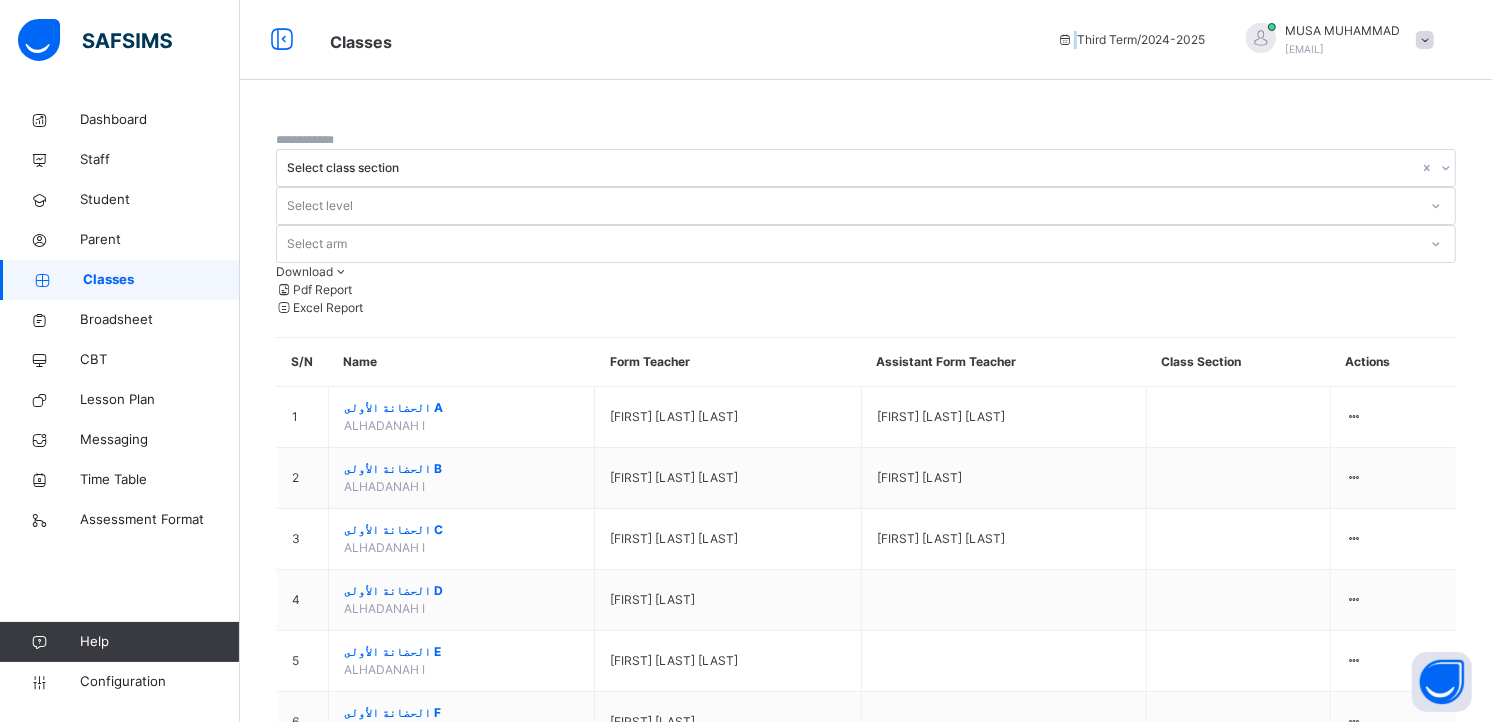 click at bounding box center (1065, 39) 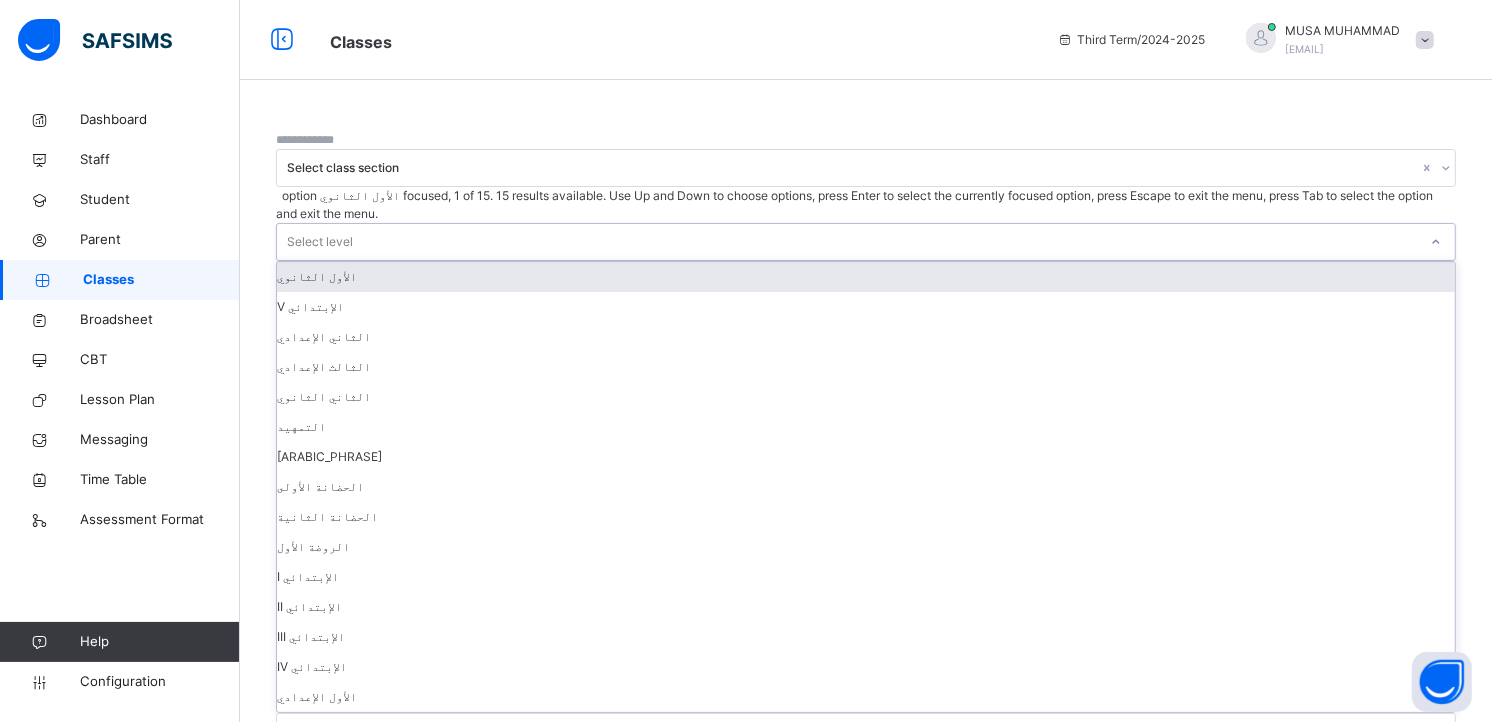 click on "Select level" at bounding box center (320, 242) 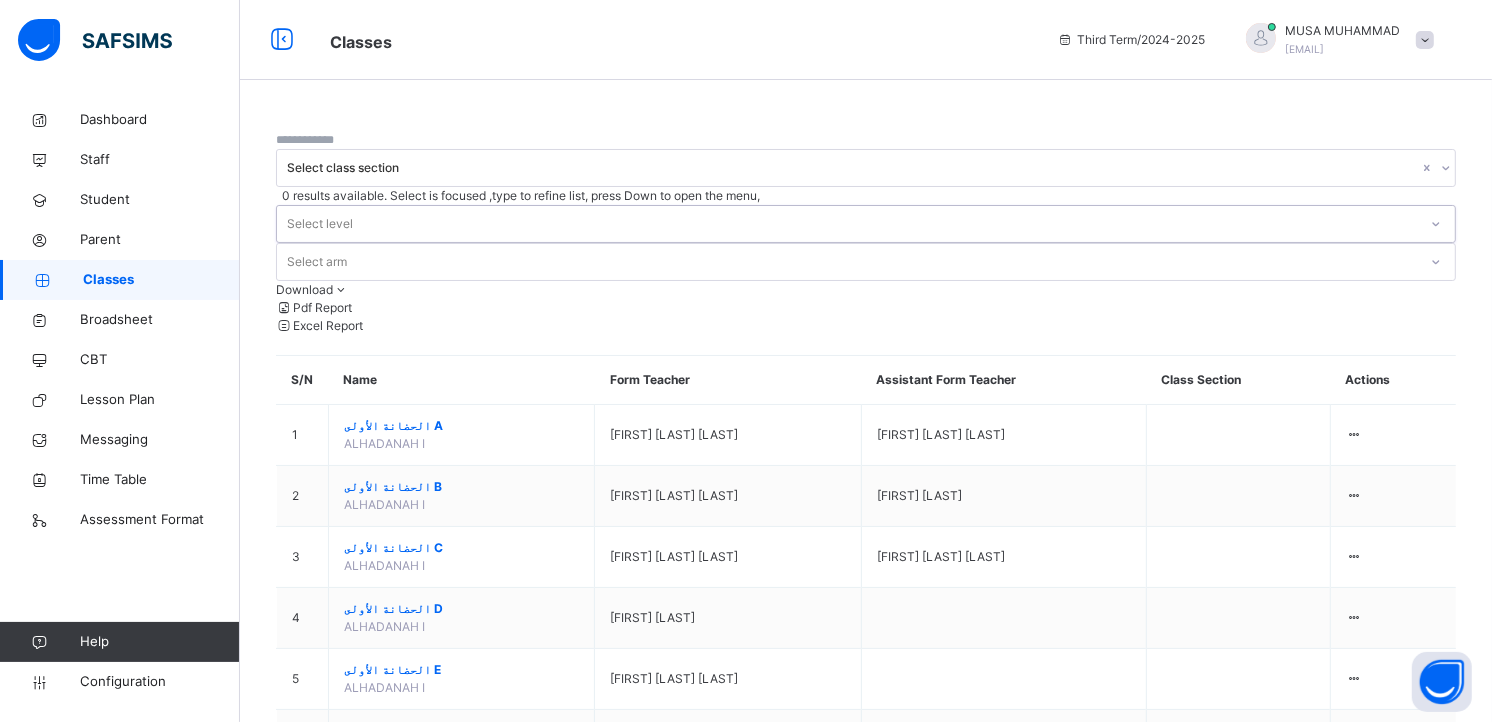 click on "Select level" at bounding box center (320, 224) 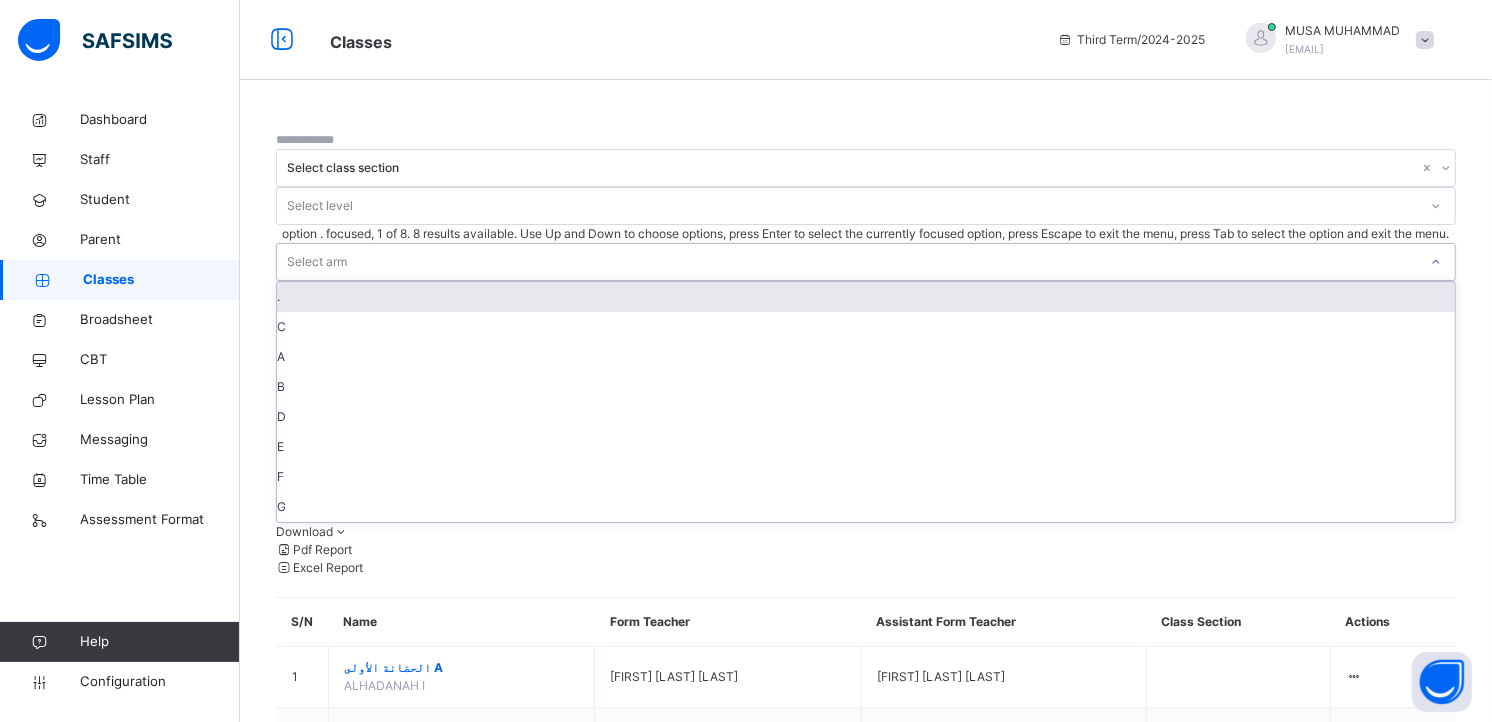click on "Select arm" at bounding box center (317, 262) 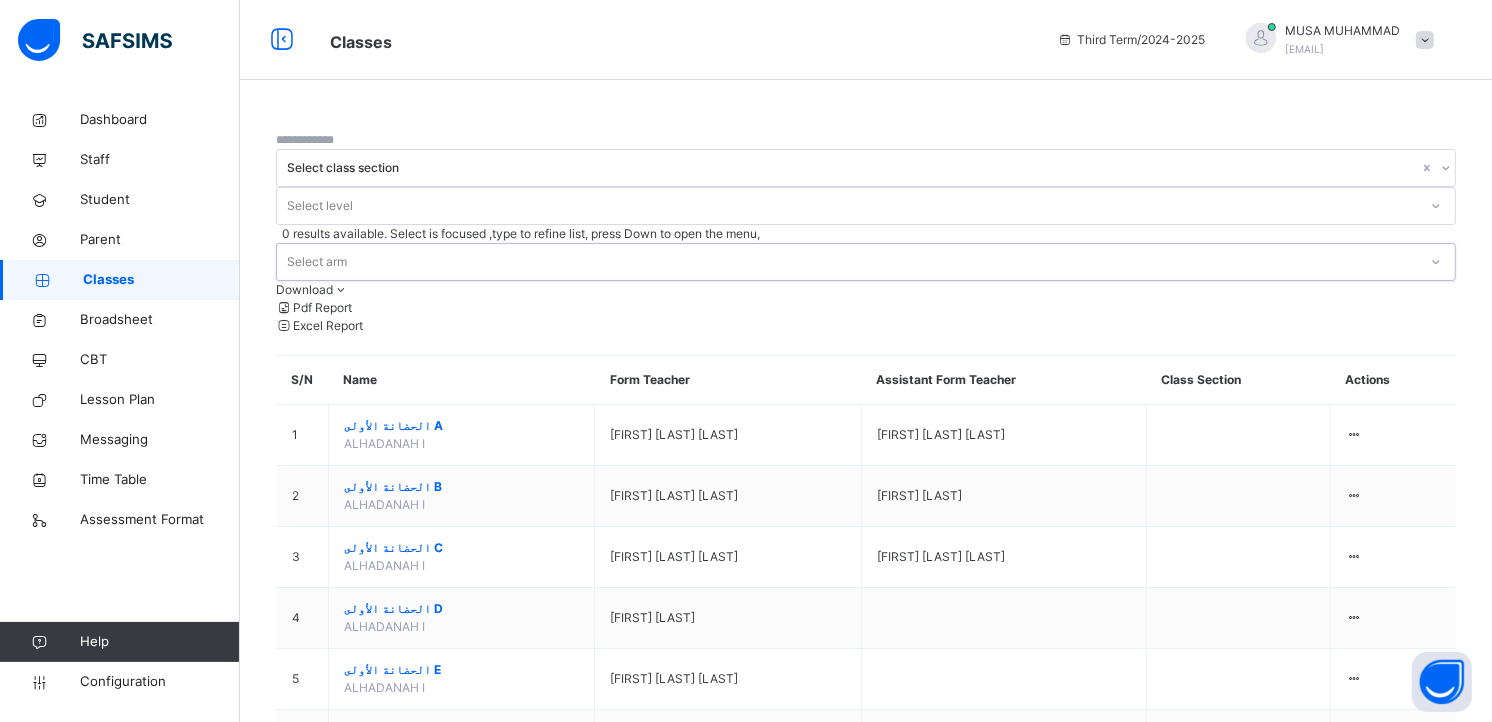 click on "Select arm" at bounding box center [317, 262] 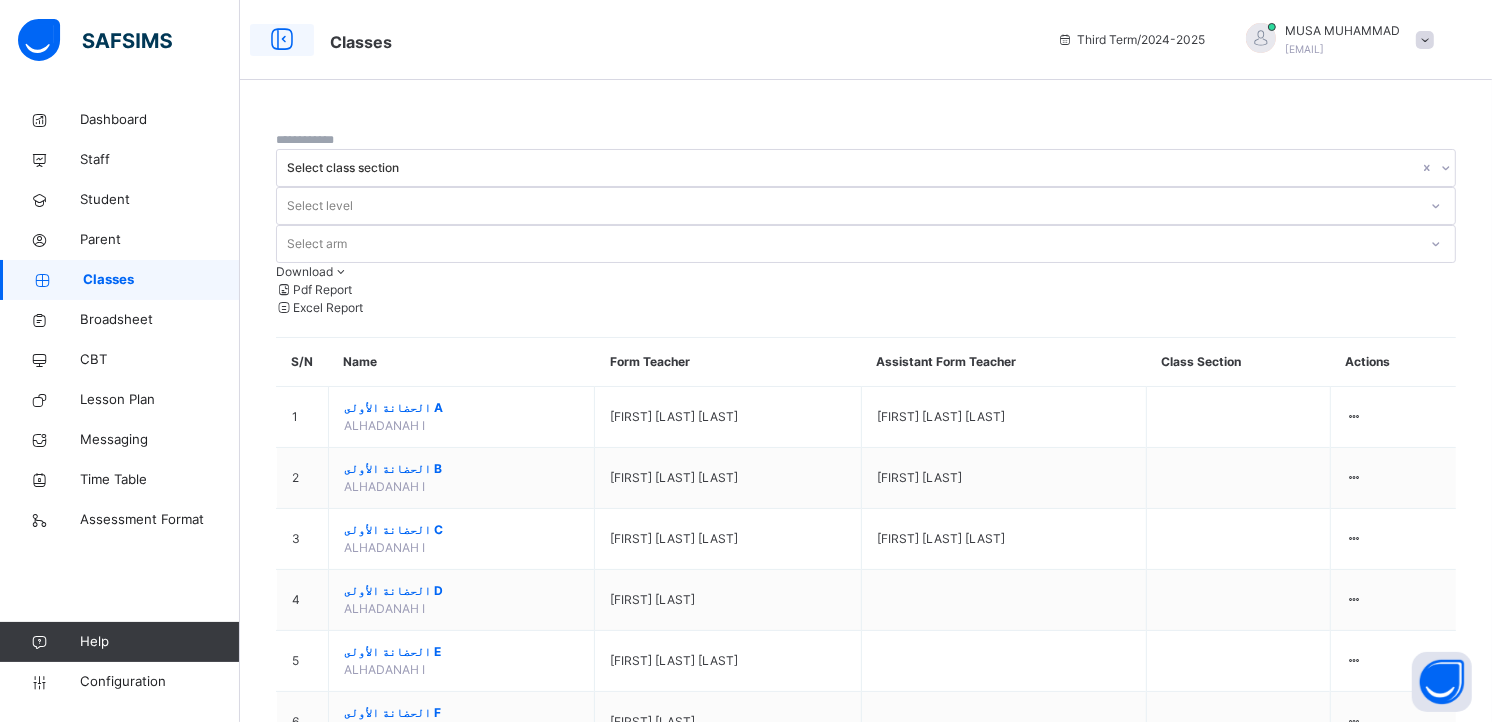 click at bounding box center (282, 40) 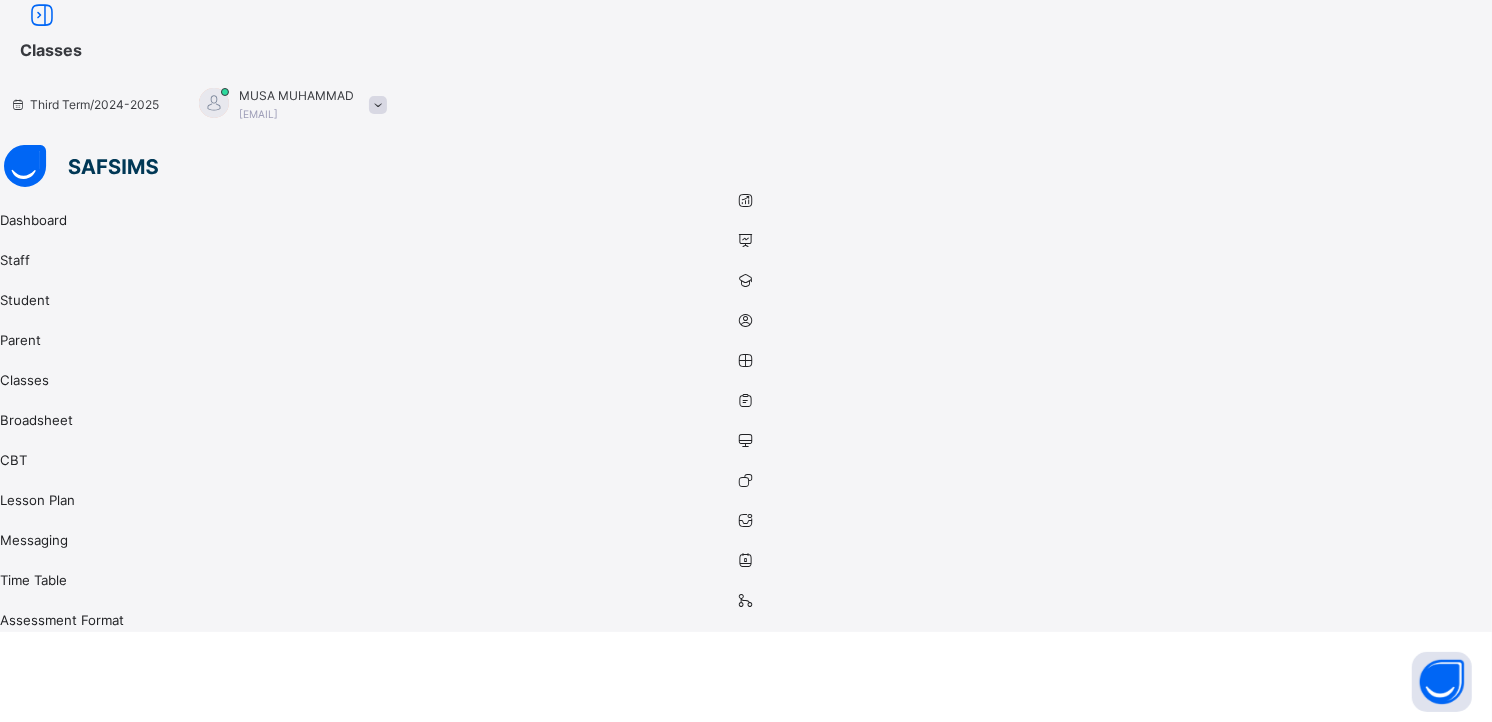 click on "Classes" at bounding box center [756, 48] 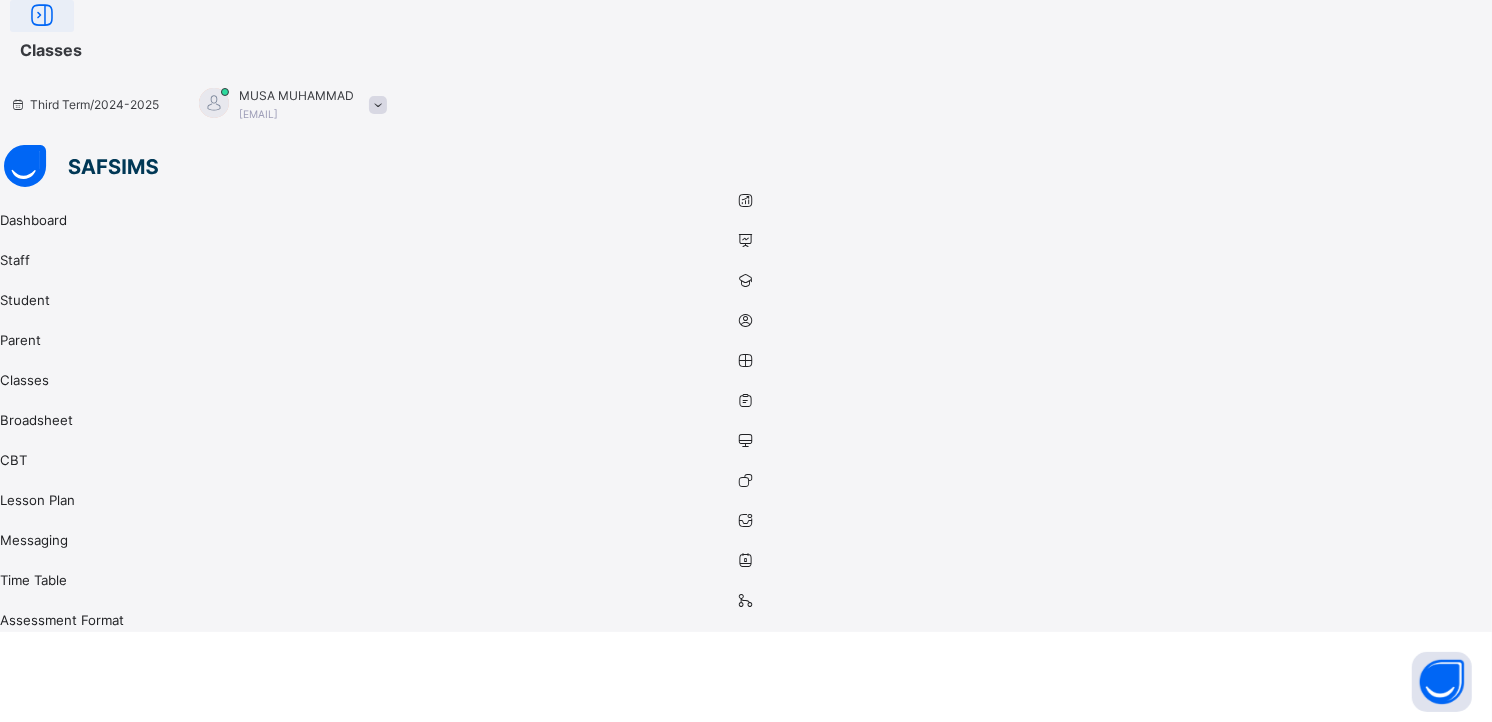 click at bounding box center (42, 16) 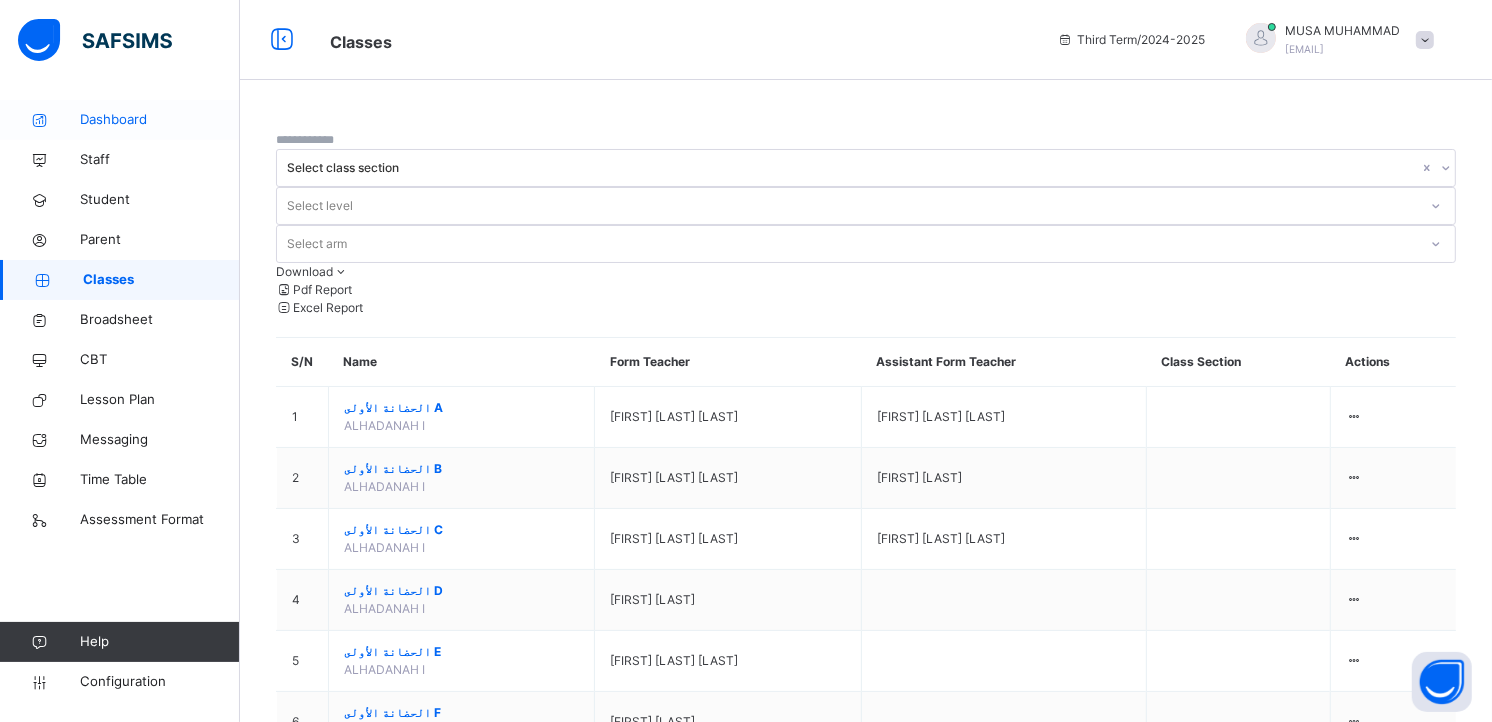 click on "Dashboard" at bounding box center [160, 120] 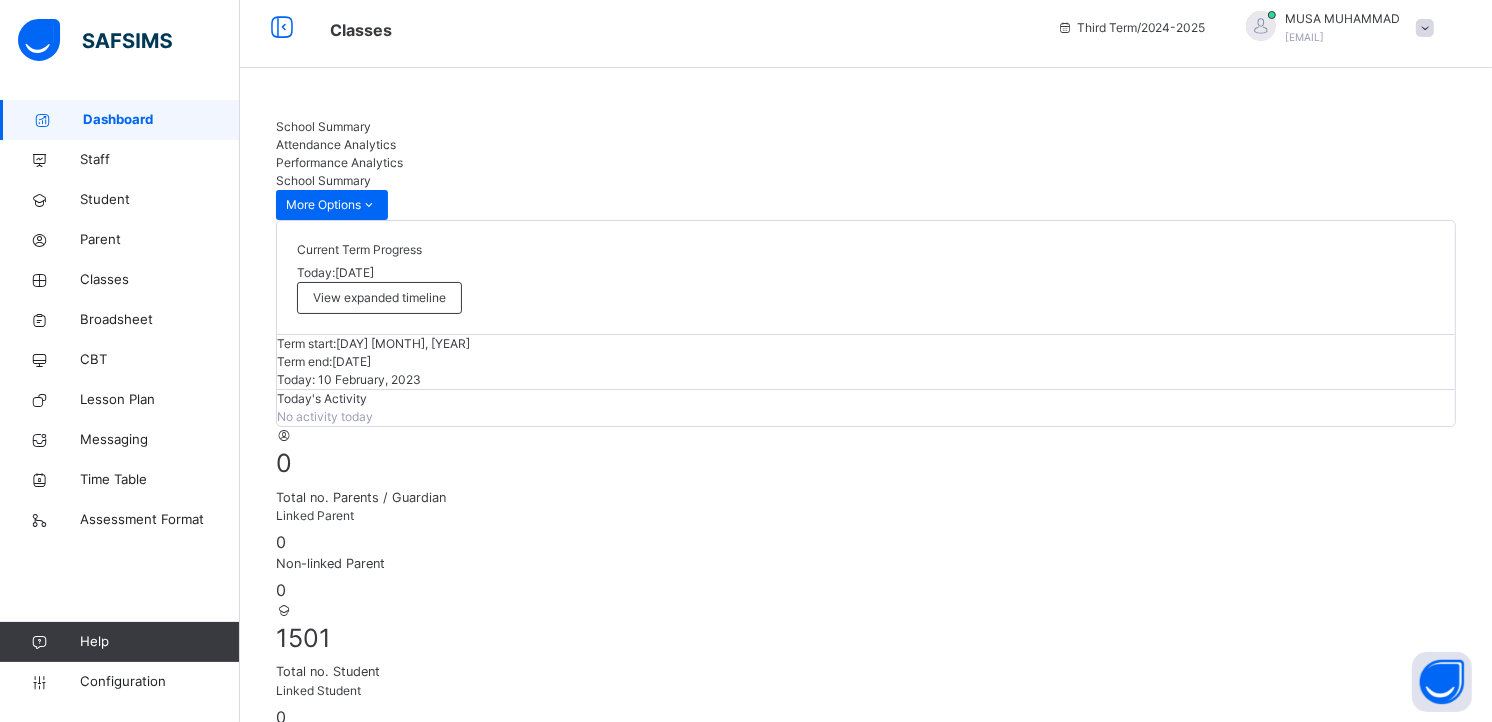 scroll, scrollTop: 0, scrollLeft: 0, axis: both 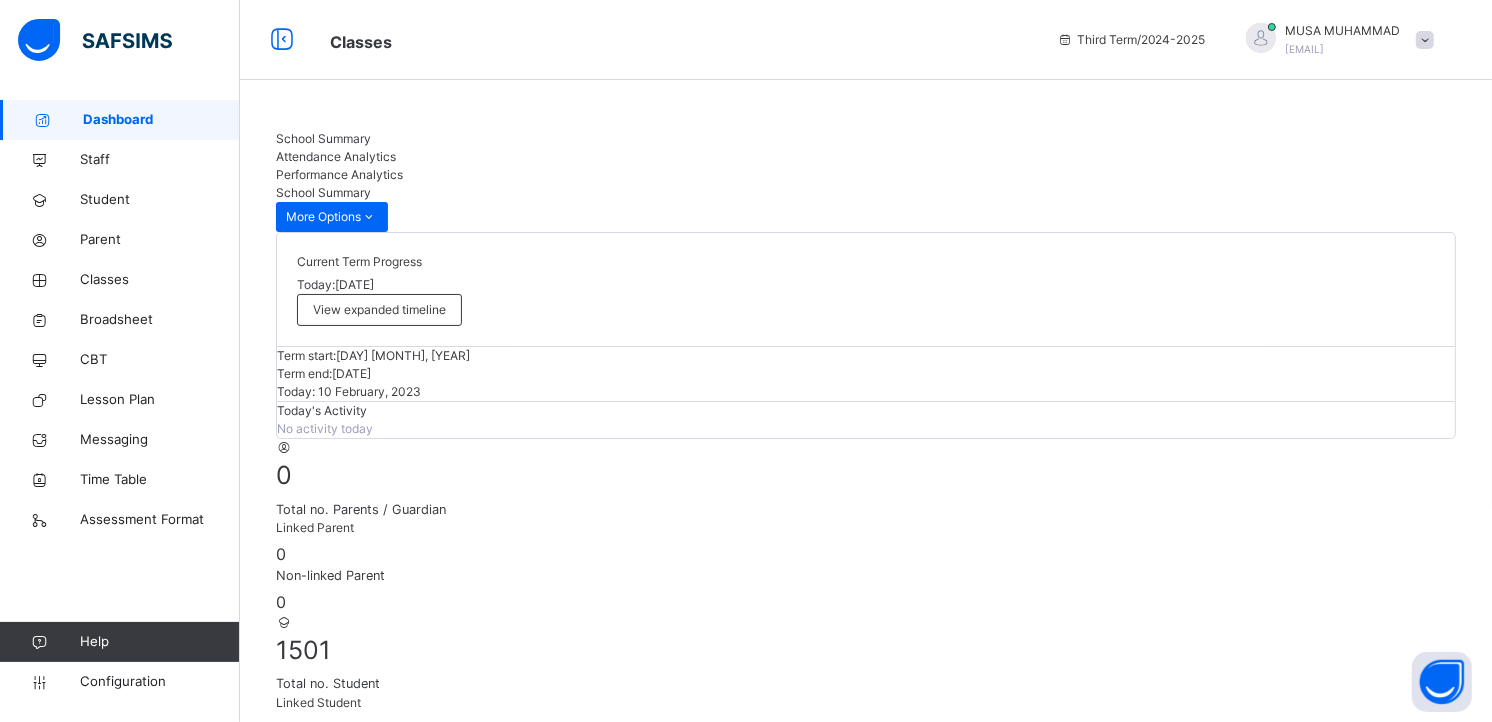 click at bounding box center [1425, 40] 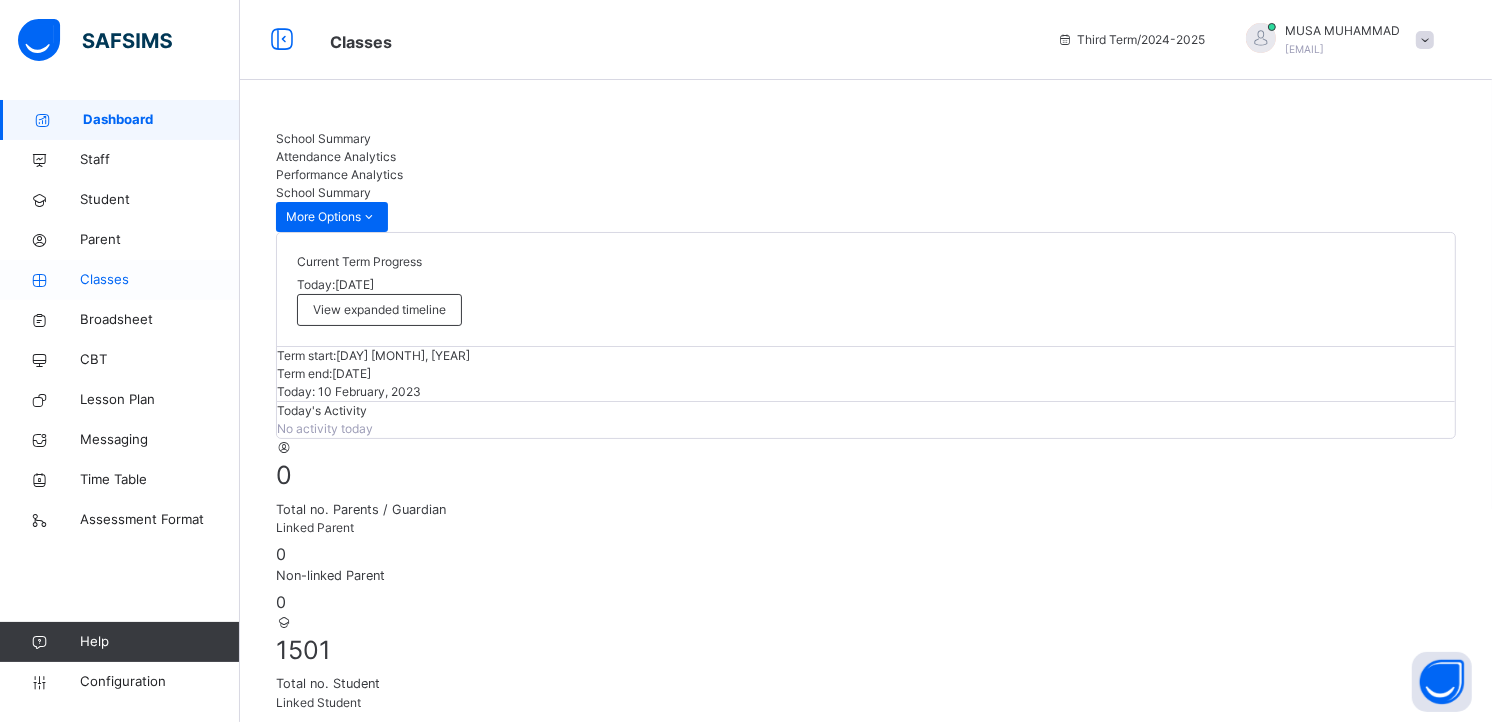 click on "Classes" at bounding box center (160, 280) 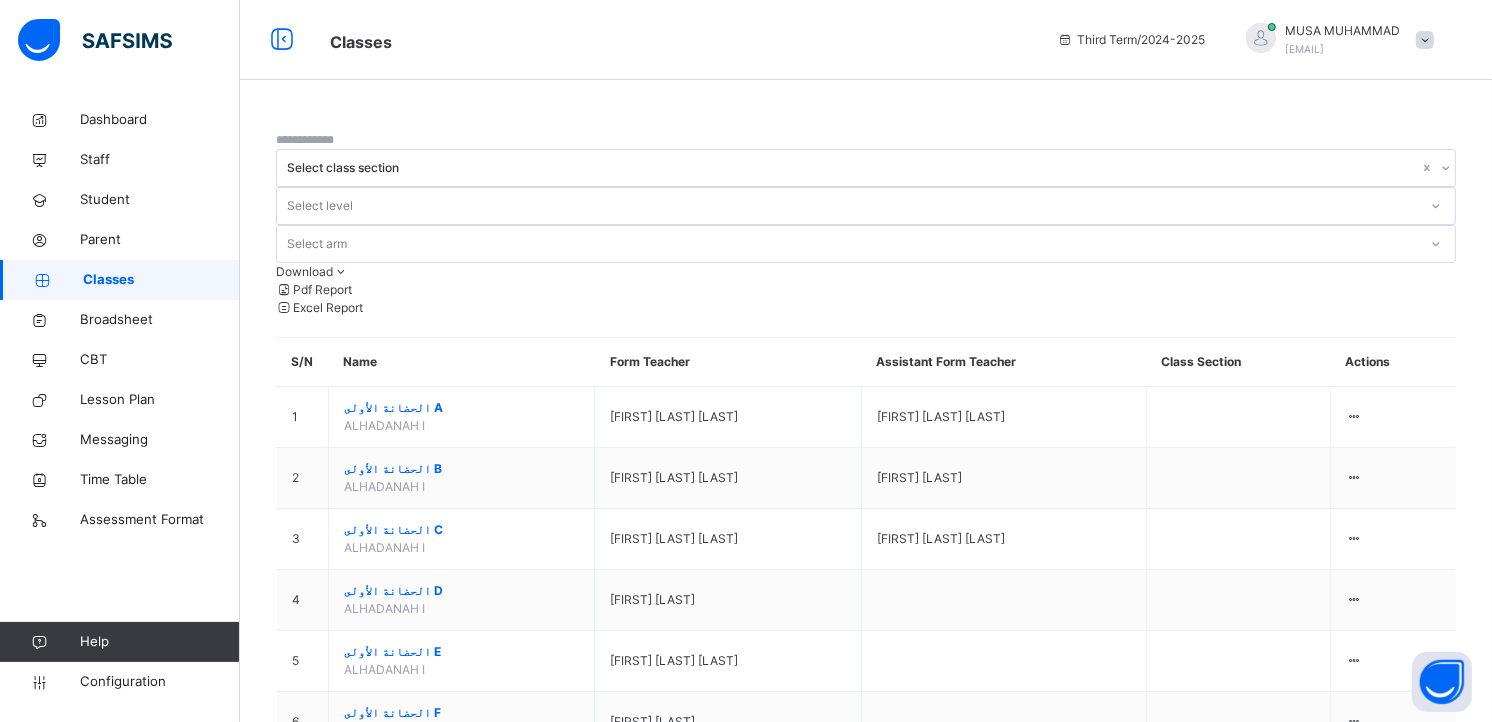 click at bounding box center [1065, 39] 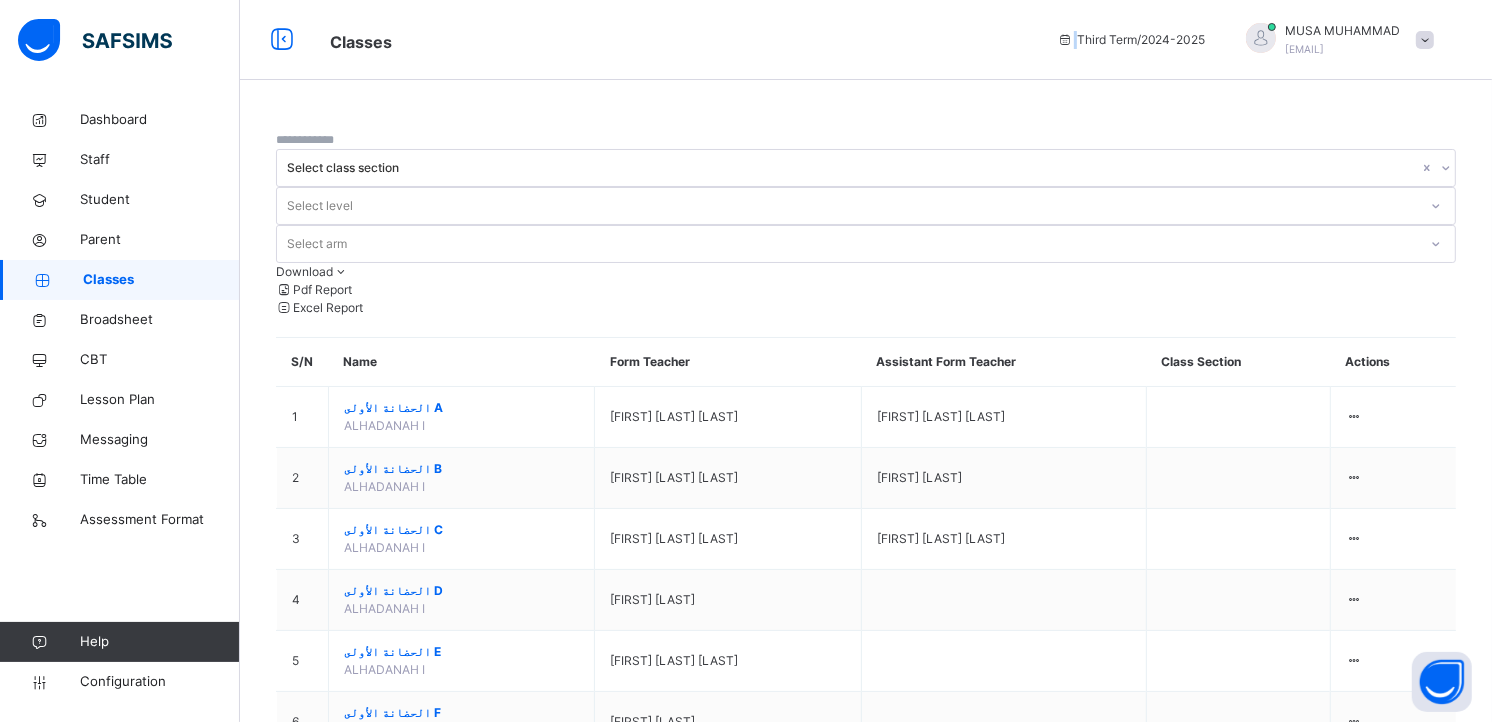 click at bounding box center (1065, 39) 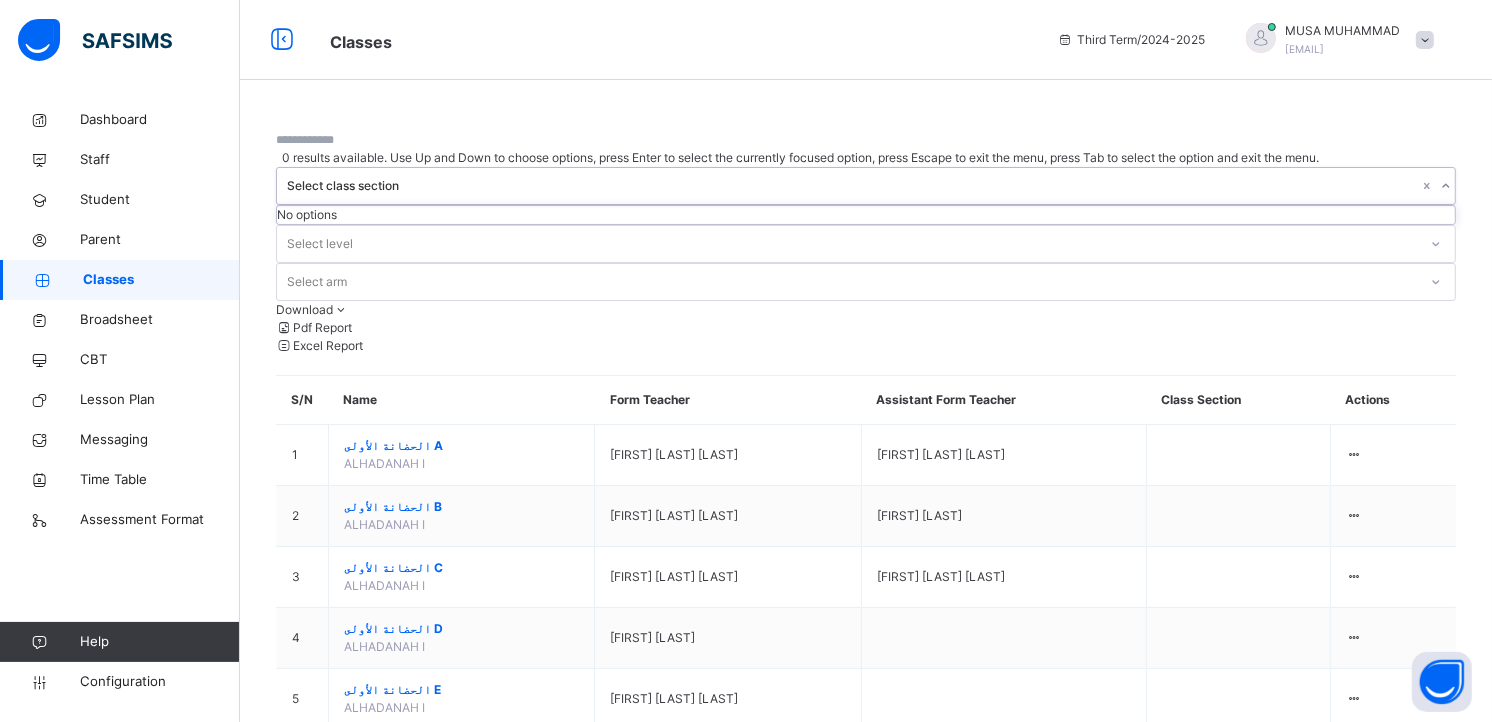 click on "Select class section" at bounding box center (853, 186) 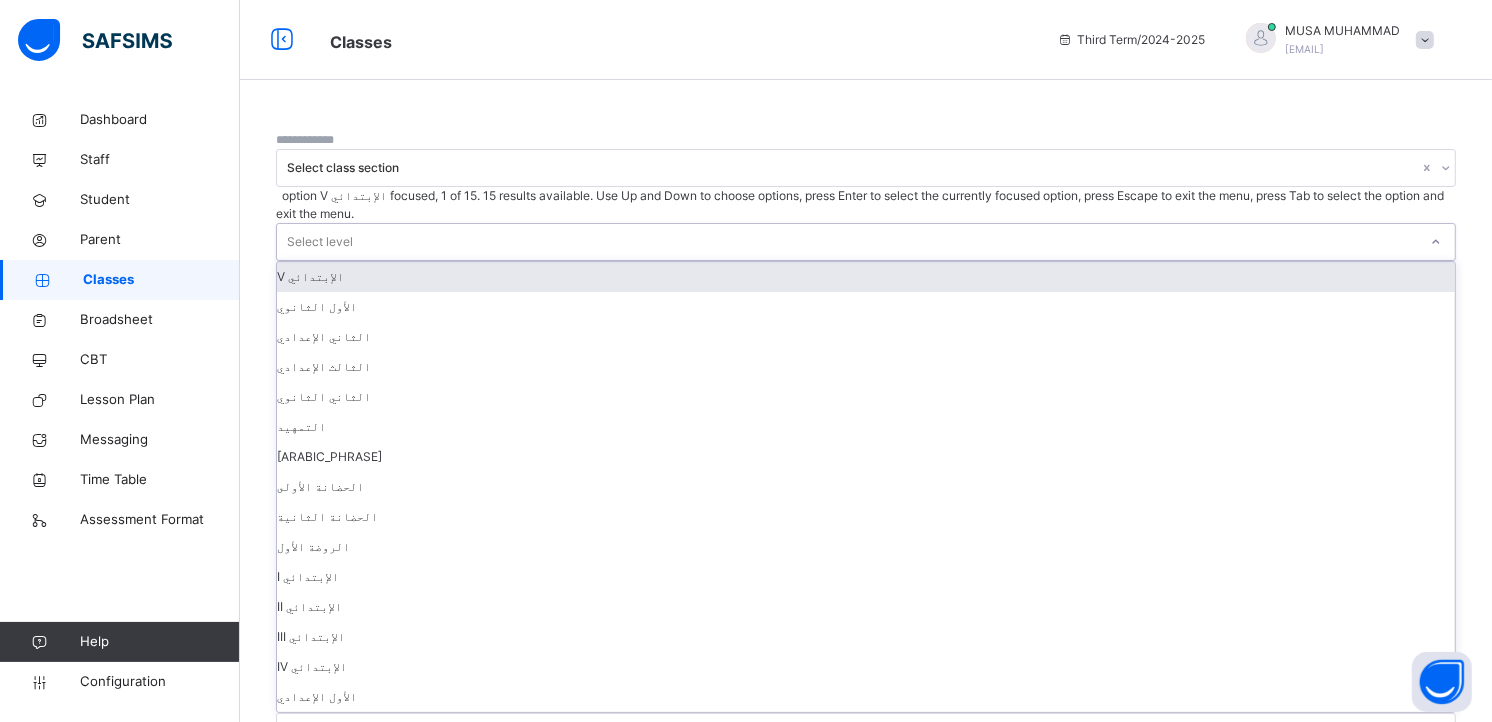 click on "Select level" at bounding box center [320, 242] 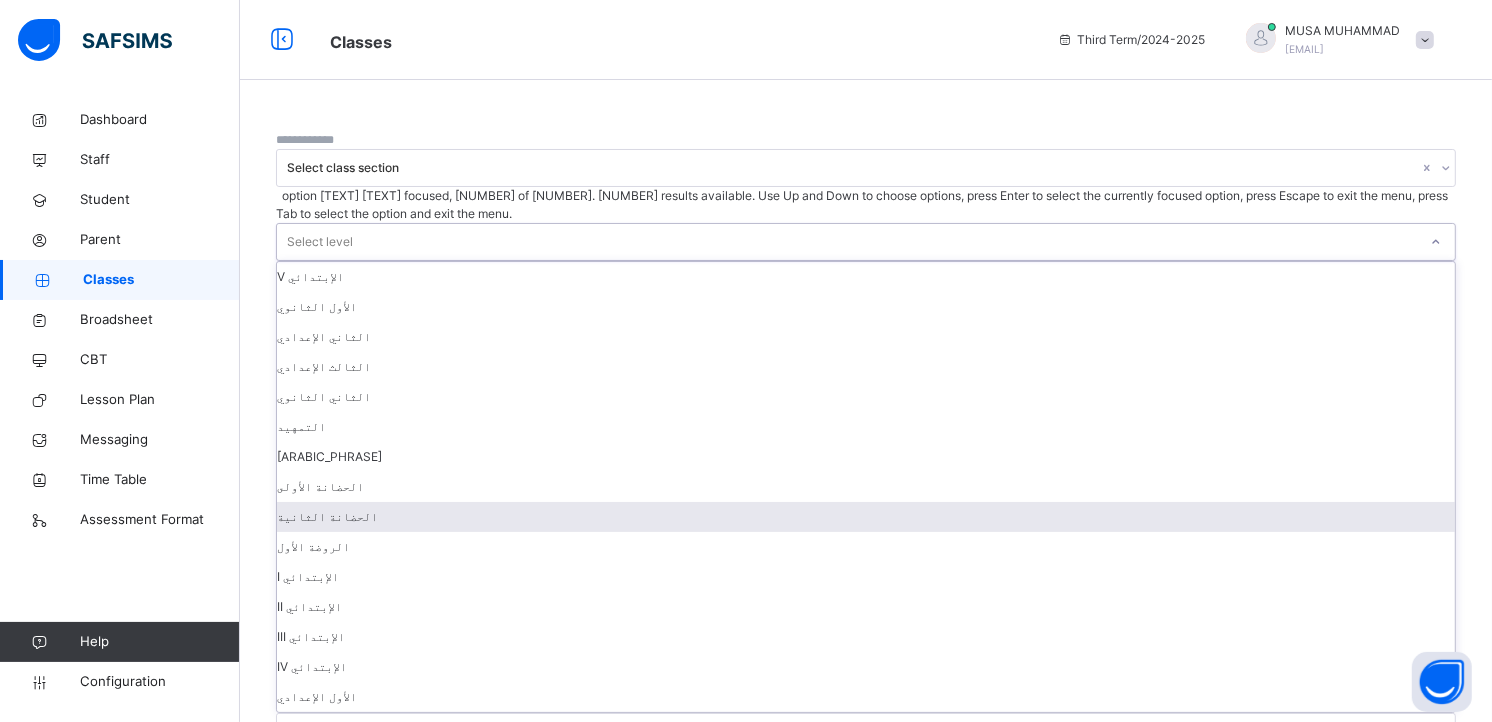 scroll, scrollTop: 631, scrollLeft: 0, axis: vertical 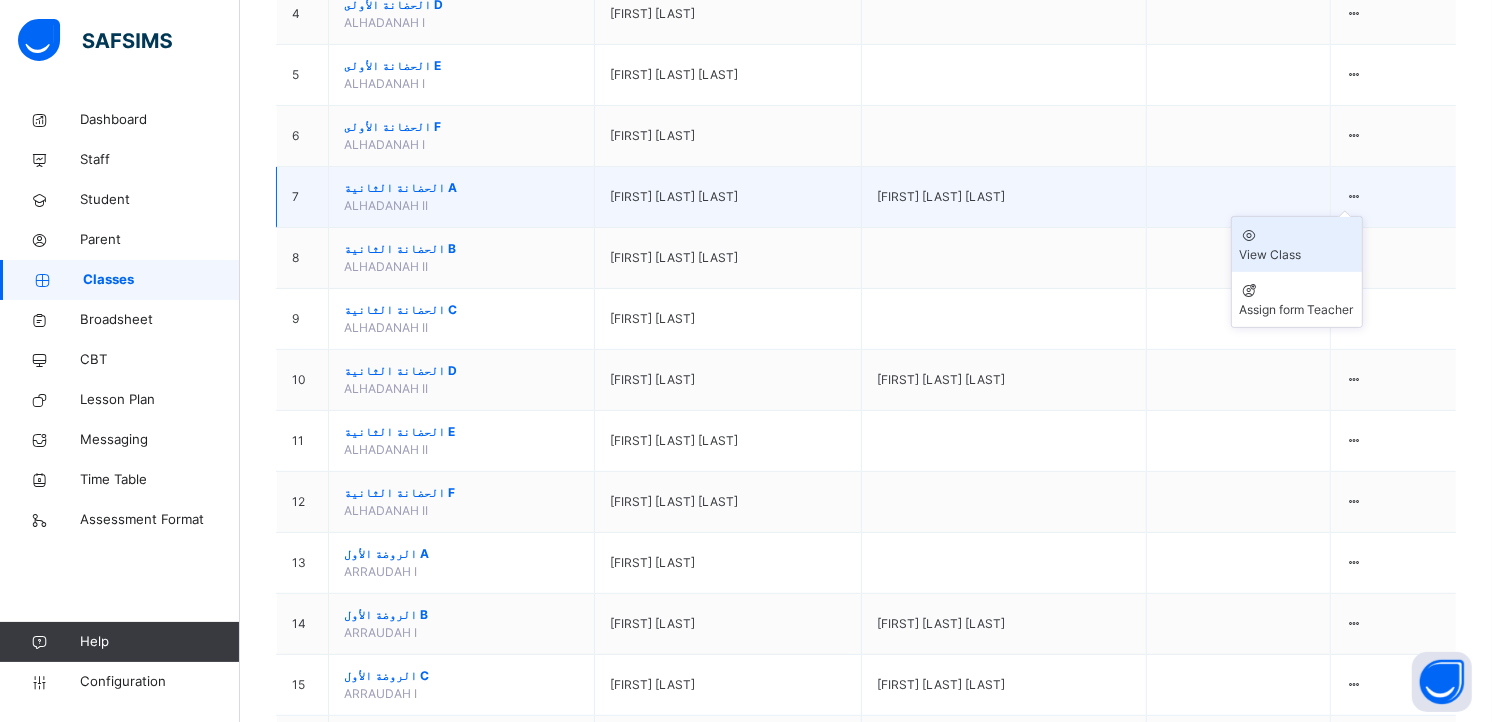 click on "View Class" at bounding box center (1297, 255) 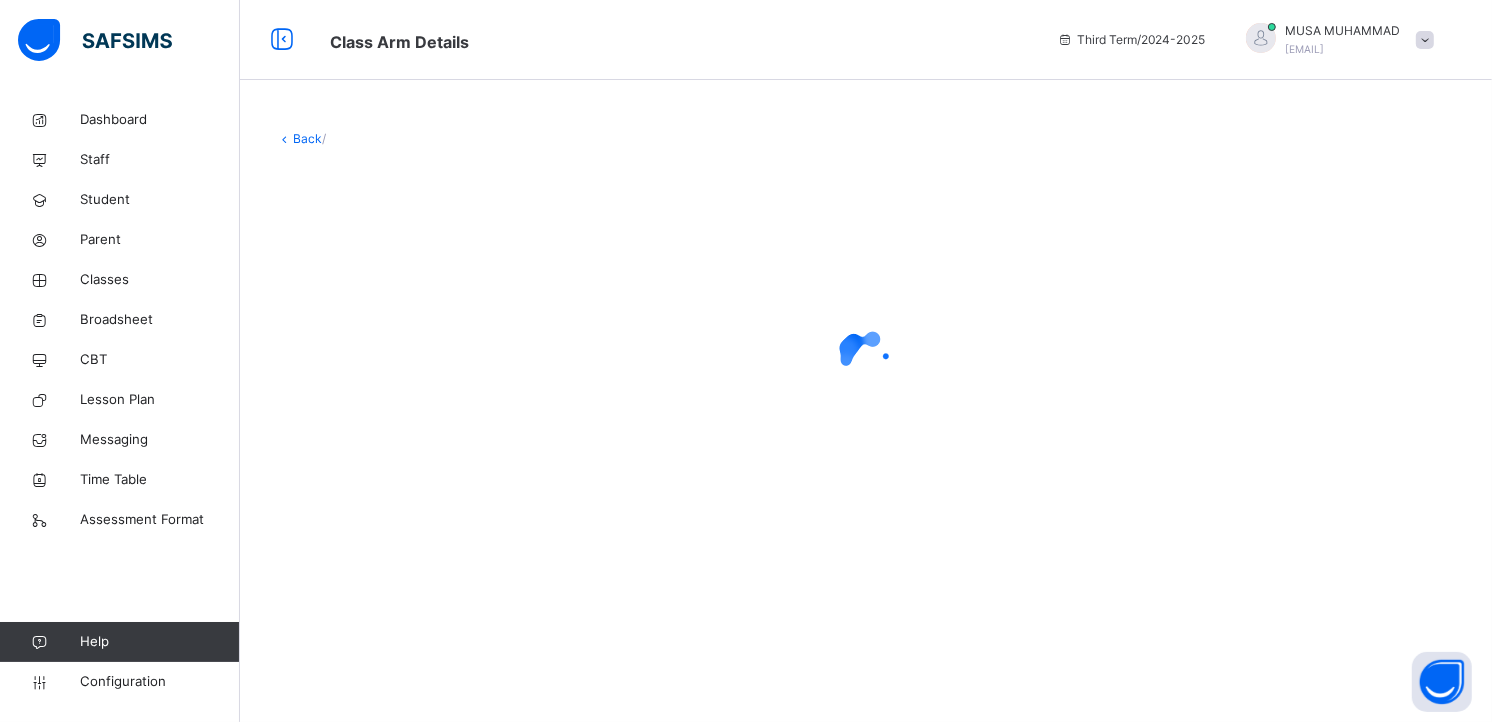 scroll, scrollTop: 0, scrollLeft: 0, axis: both 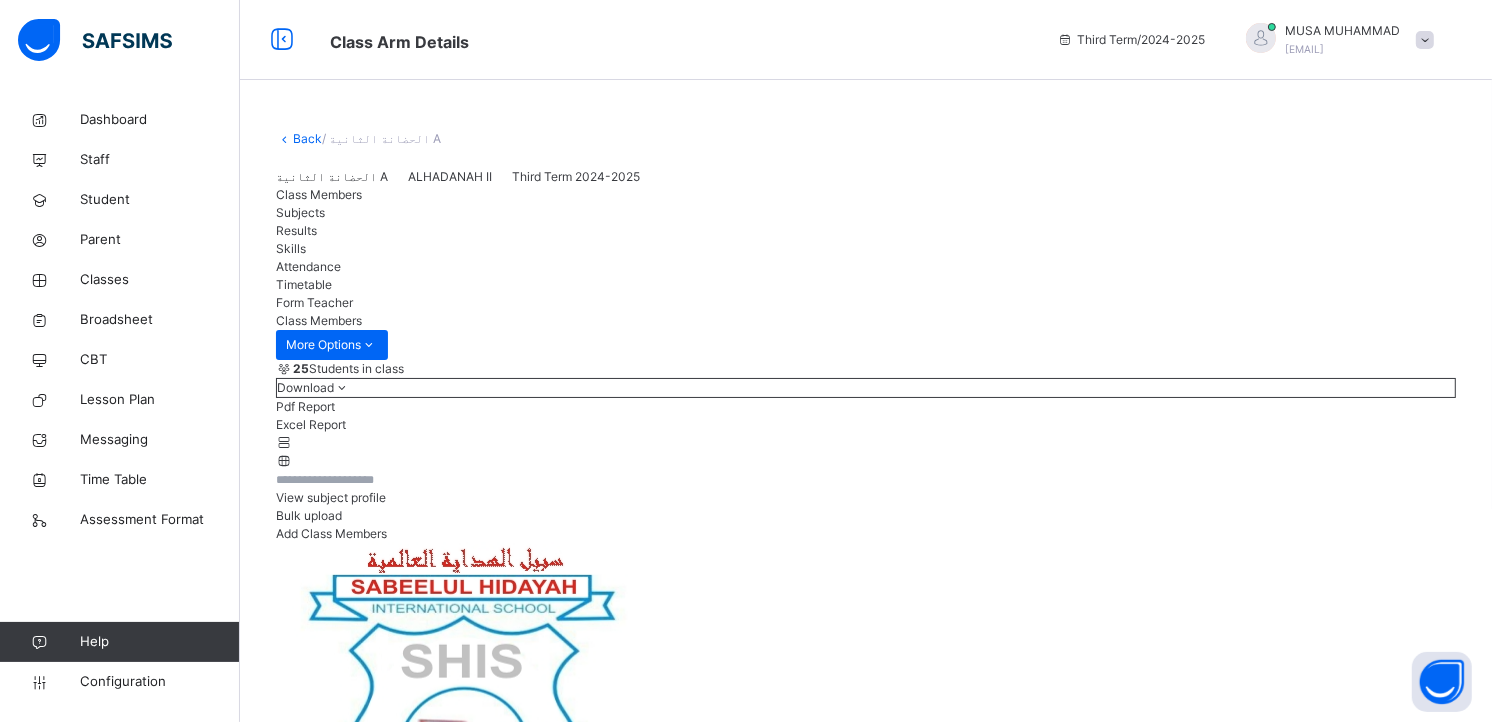 click on "Results" at bounding box center [296, 230] 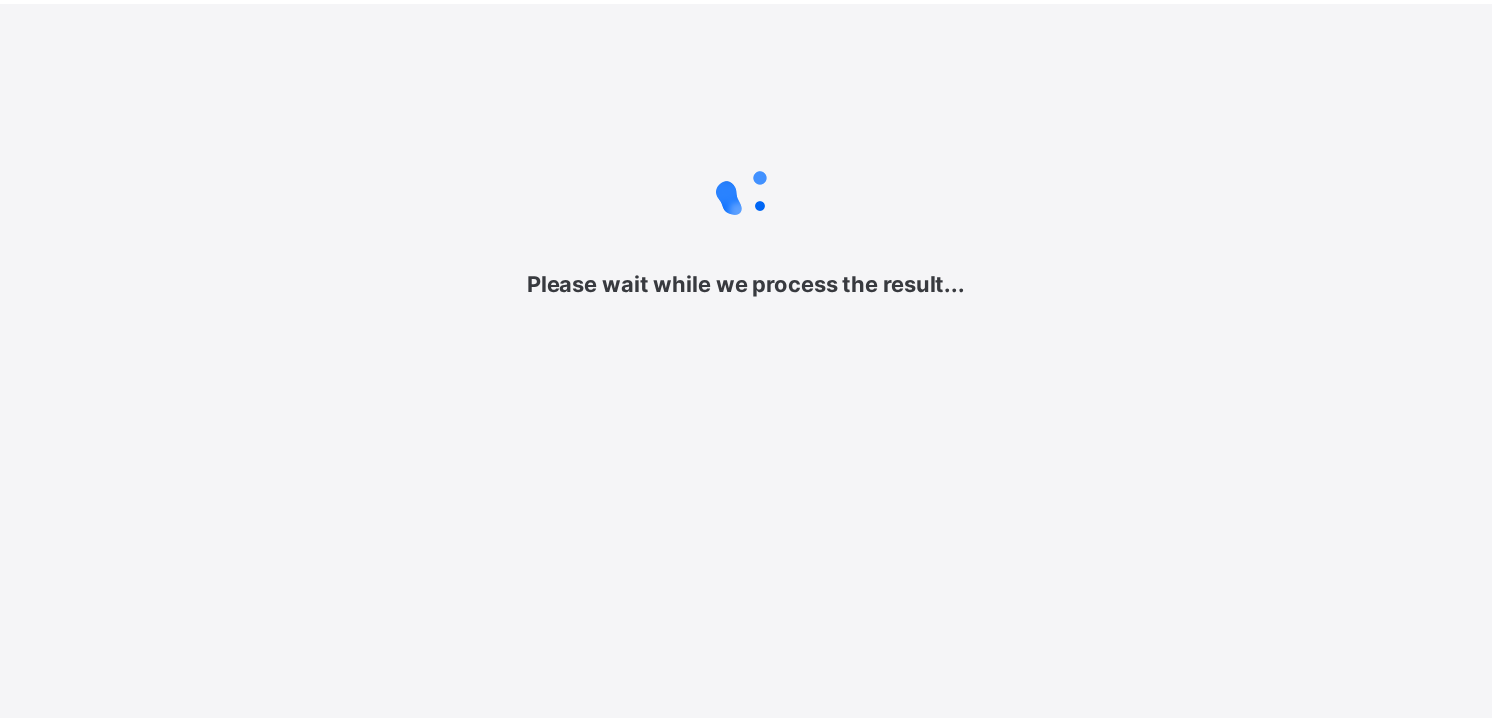 scroll, scrollTop: 0, scrollLeft: 0, axis: both 